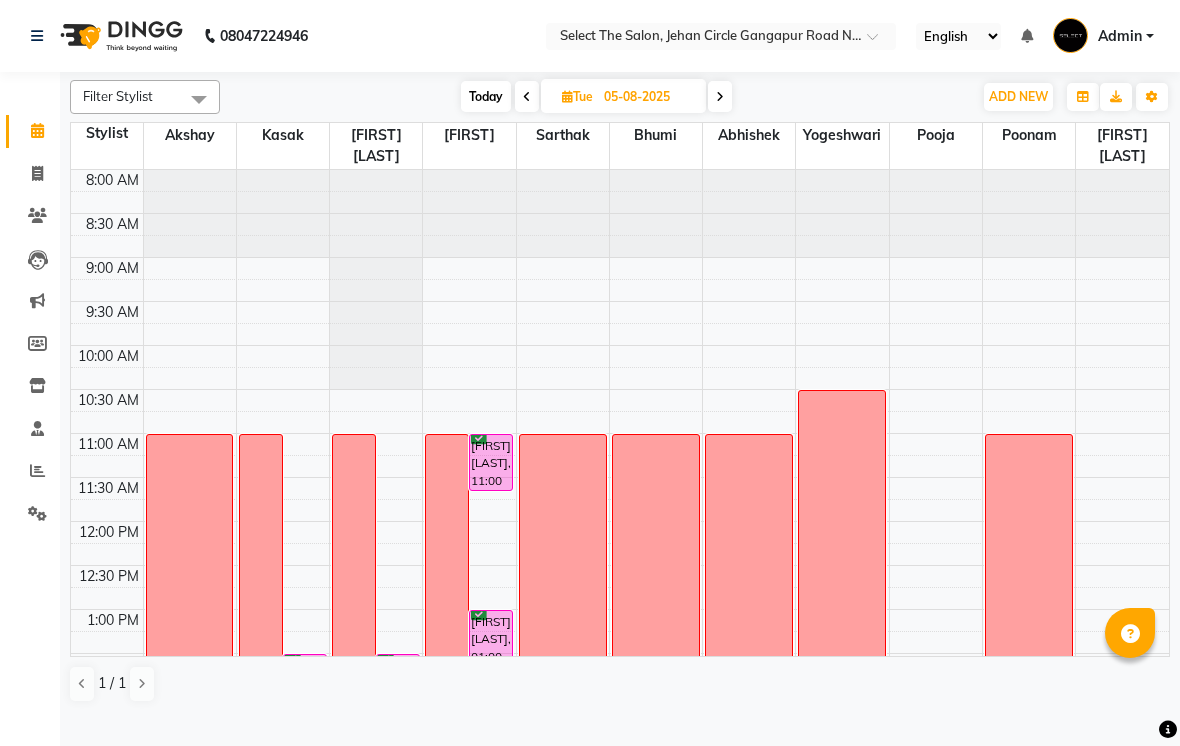 scroll, scrollTop: 0, scrollLeft: 0, axis: both 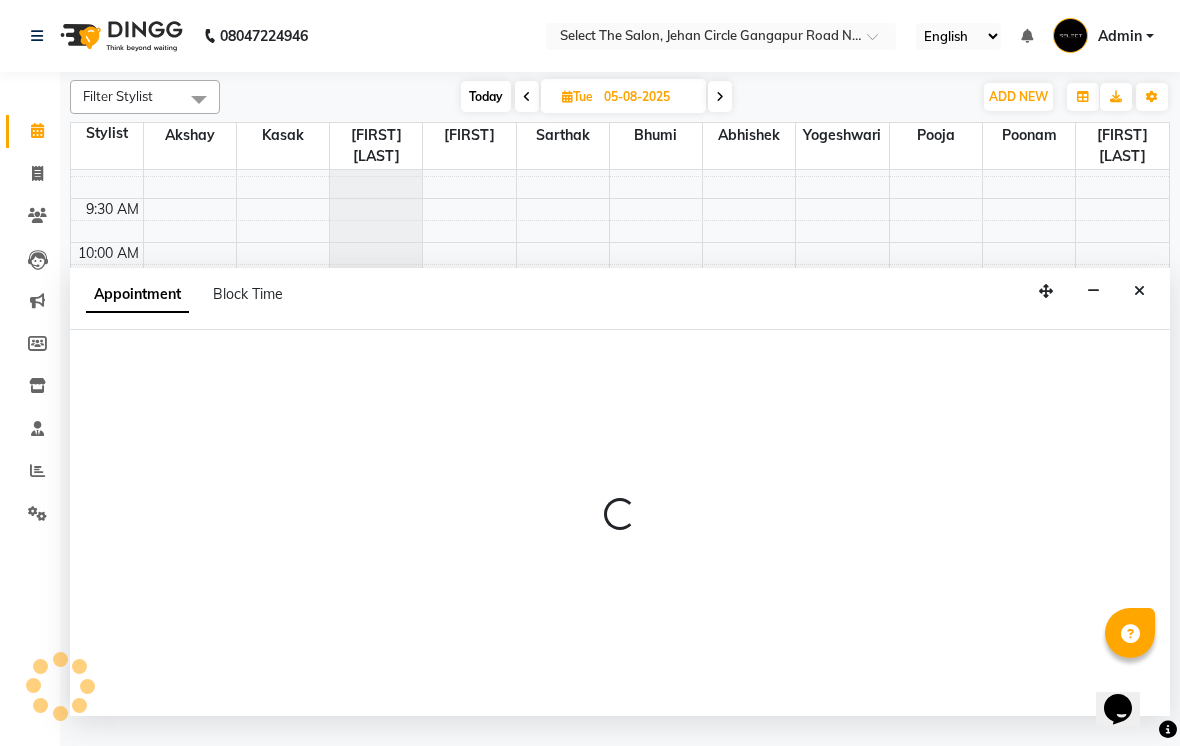 select on "50838" 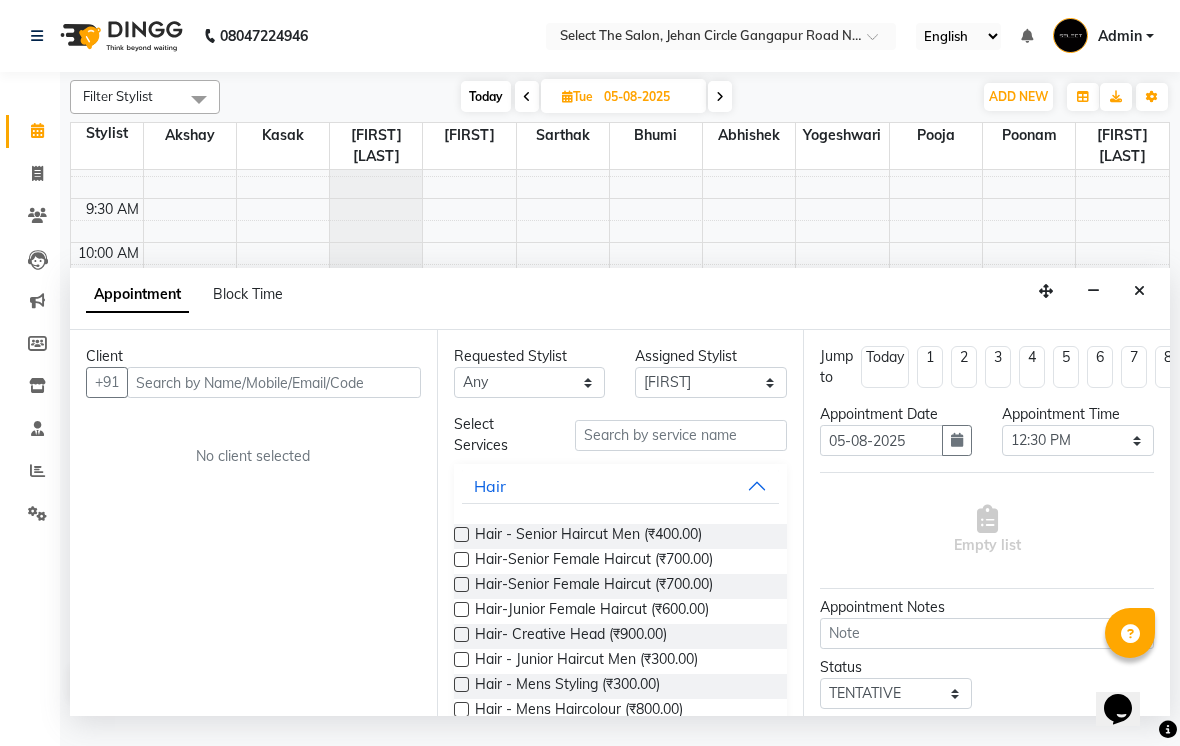 click at bounding box center (1139, 291) 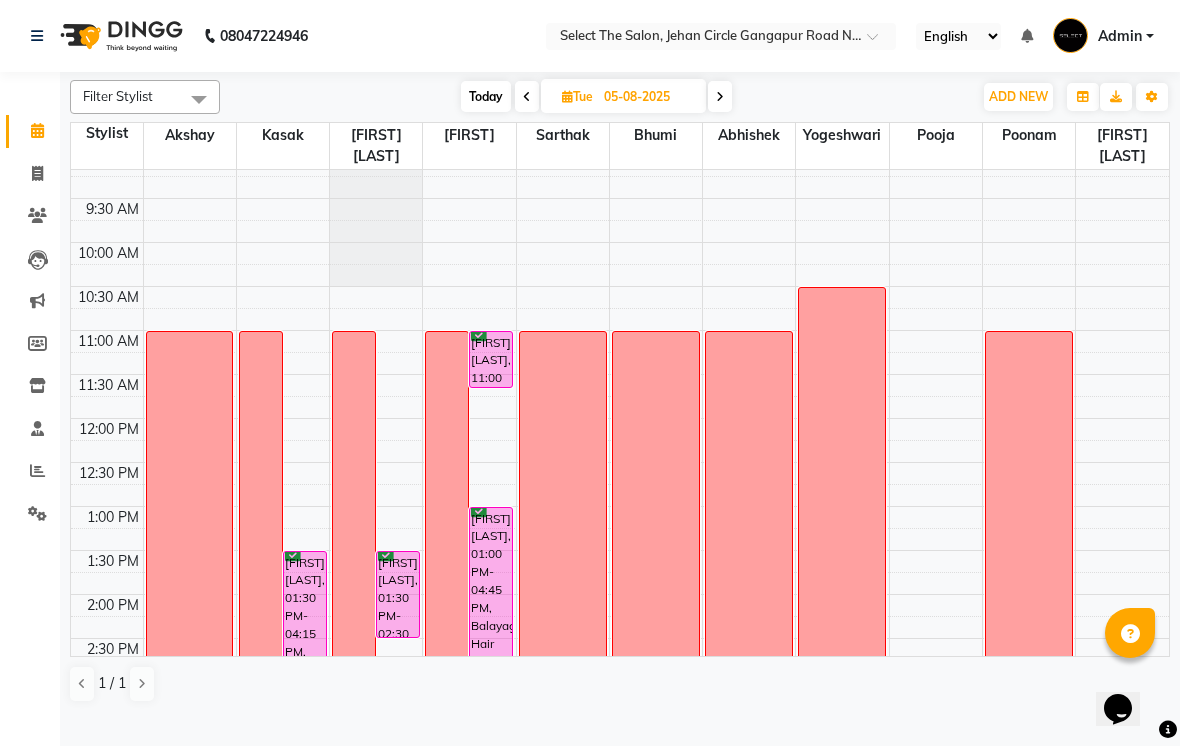 click on "Today" at bounding box center (486, 96) 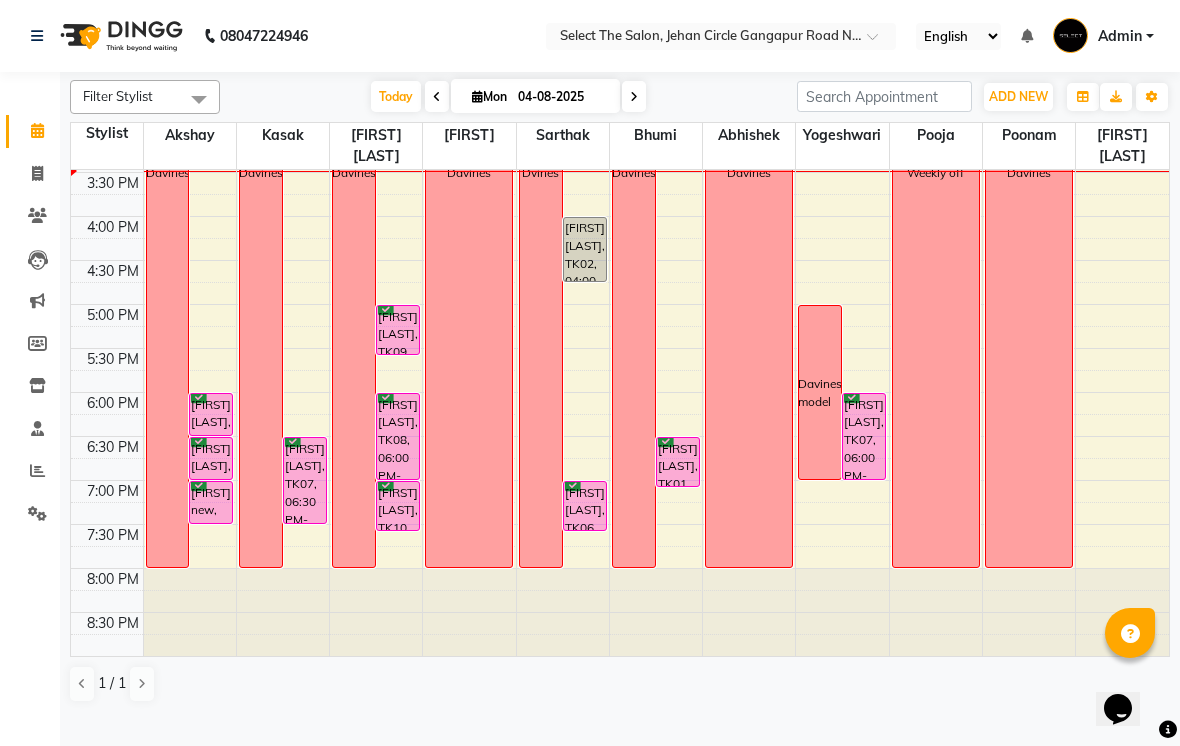 scroll, scrollTop: 657, scrollLeft: 0, axis: vertical 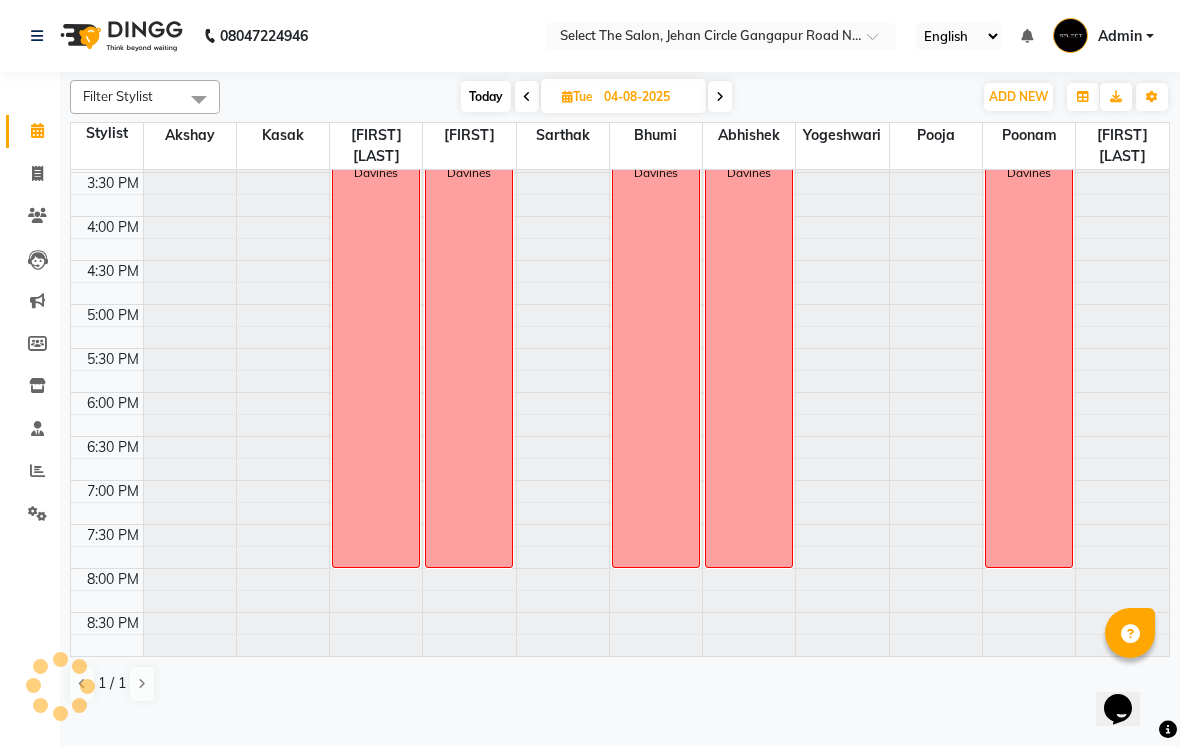 type on "05-08-2025" 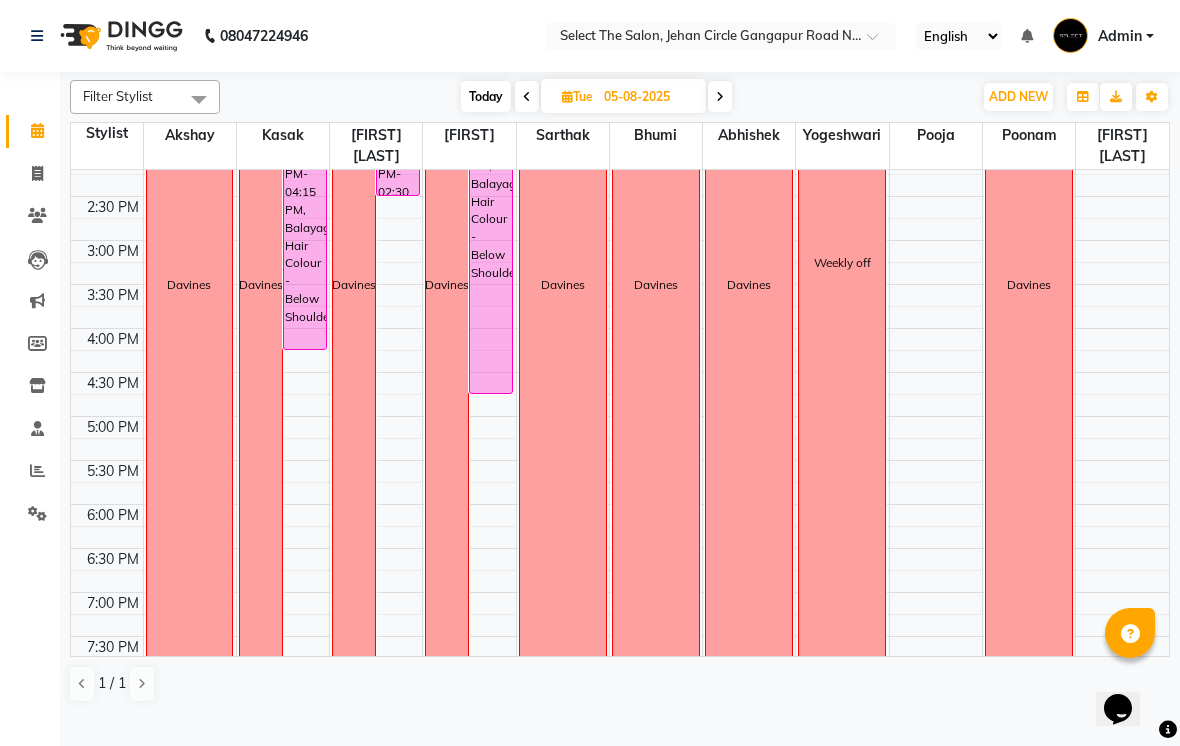 scroll, scrollTop: 540, scrollLeft: 0, axis: vertical 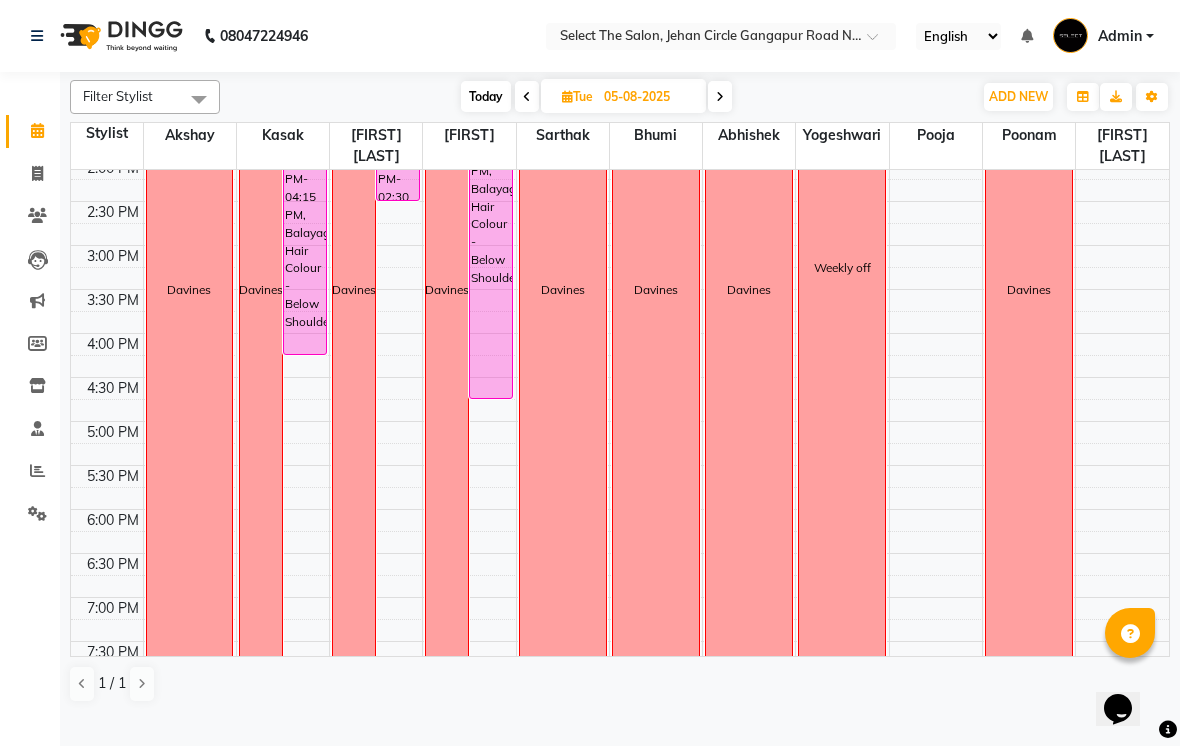 click on "08047224946 Select Location × Select The Salon, Jehan Circle Gangapur Road Nashik English ENGLISH Español العربية मराठी हिंदी ગુજરાતી தமிழ் 中文 Notifications nothing to show Admin Manage Profile Change Password Sign out  Version:3.16.0" 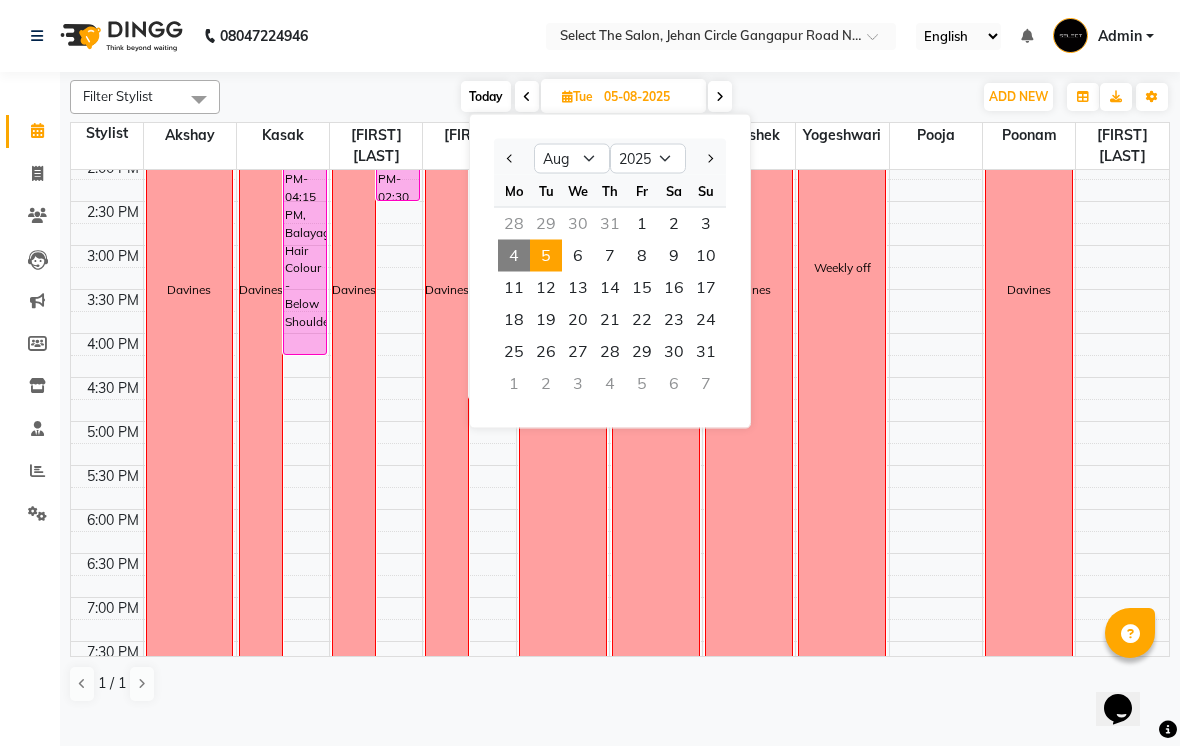 click on "31" at bounding box center [610, 224] 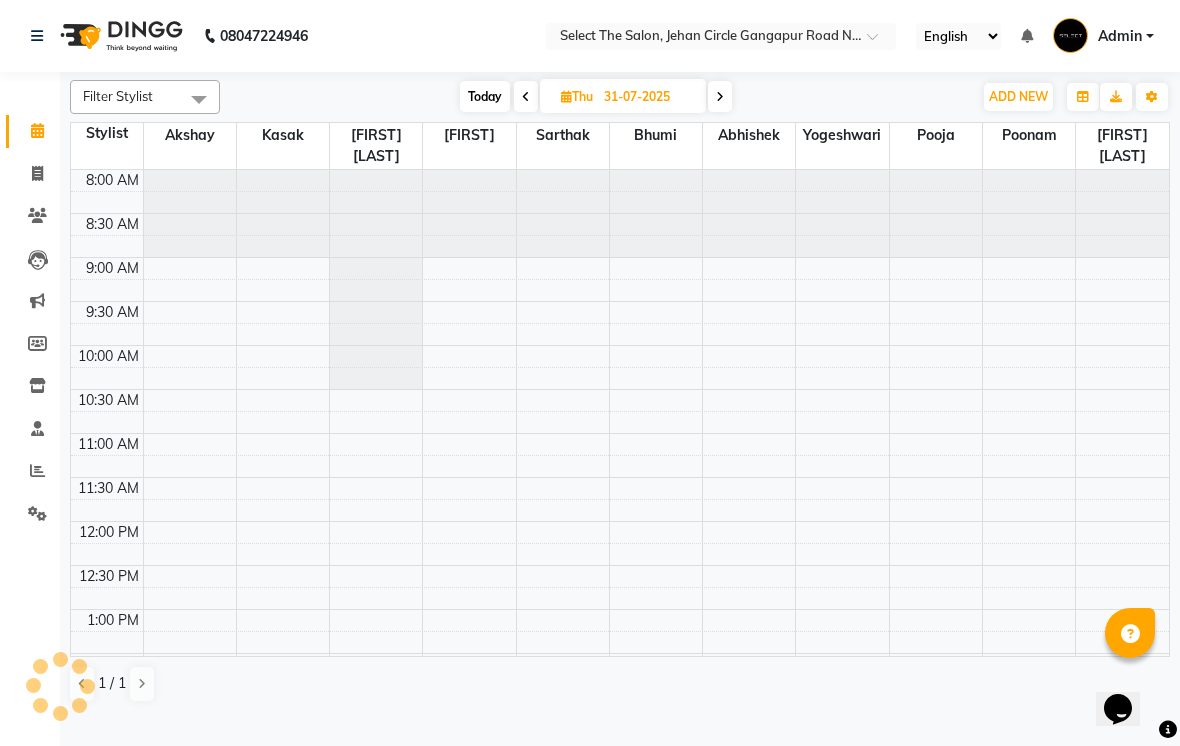 scroll, scrollTop: 617, scrollLeft: 0, axis: vertical 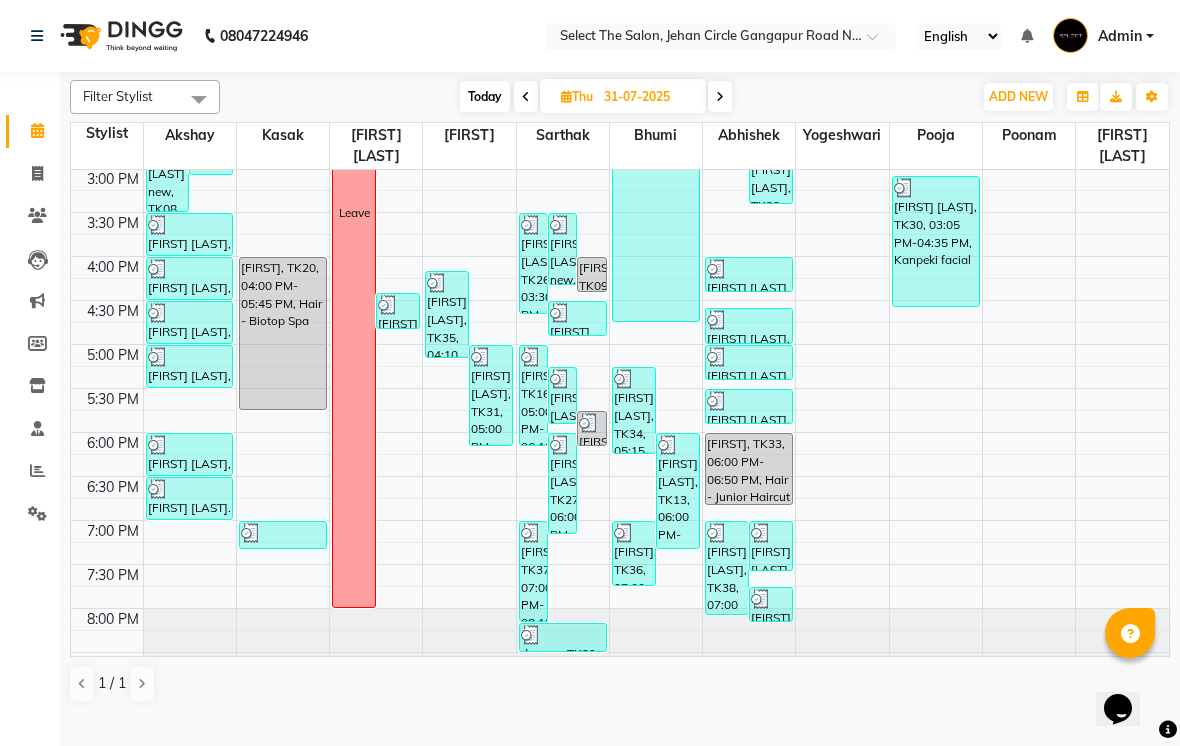 click on "08047224946 Select Location × Select The Salon, Jehan Circle Gangapur Road Nashik English ENGLISH Español العربية मराठी हिंदी ગુજરાતી தமிழ் 中文 Notifications nothing to show Admin Manage Profile Change Password Sign out  Version:3.16.0" 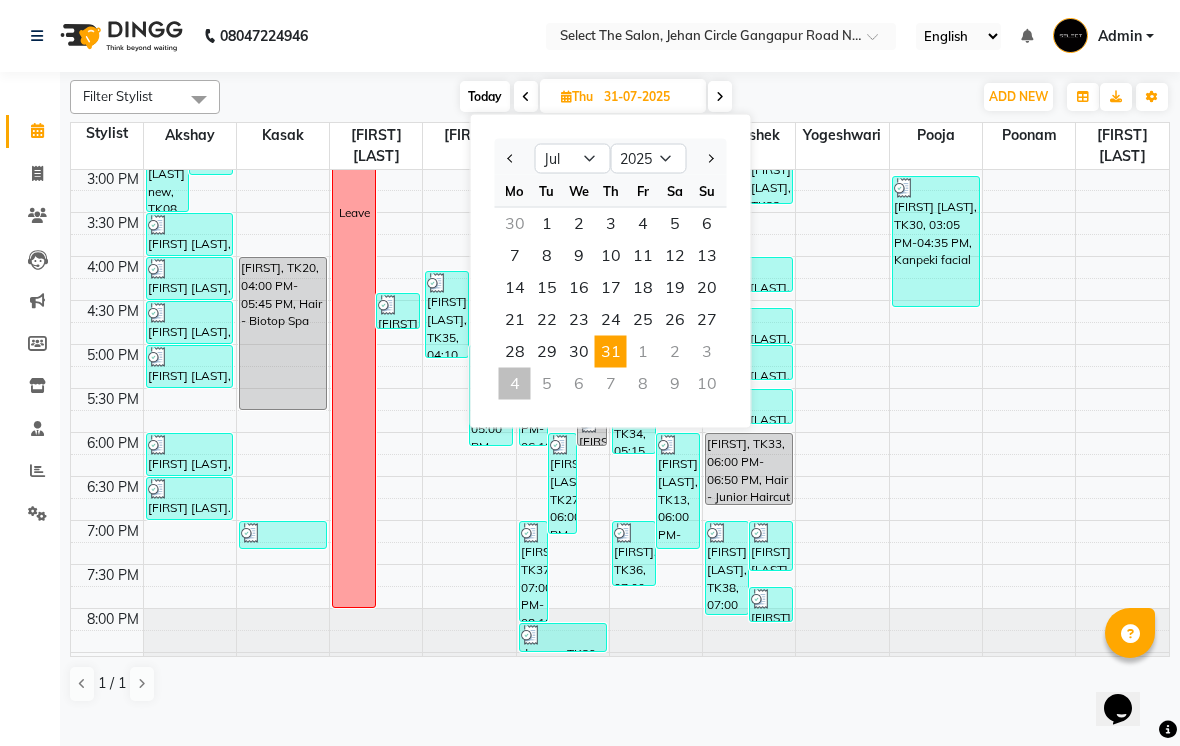 click on "7" at bounding box center (611, 384) 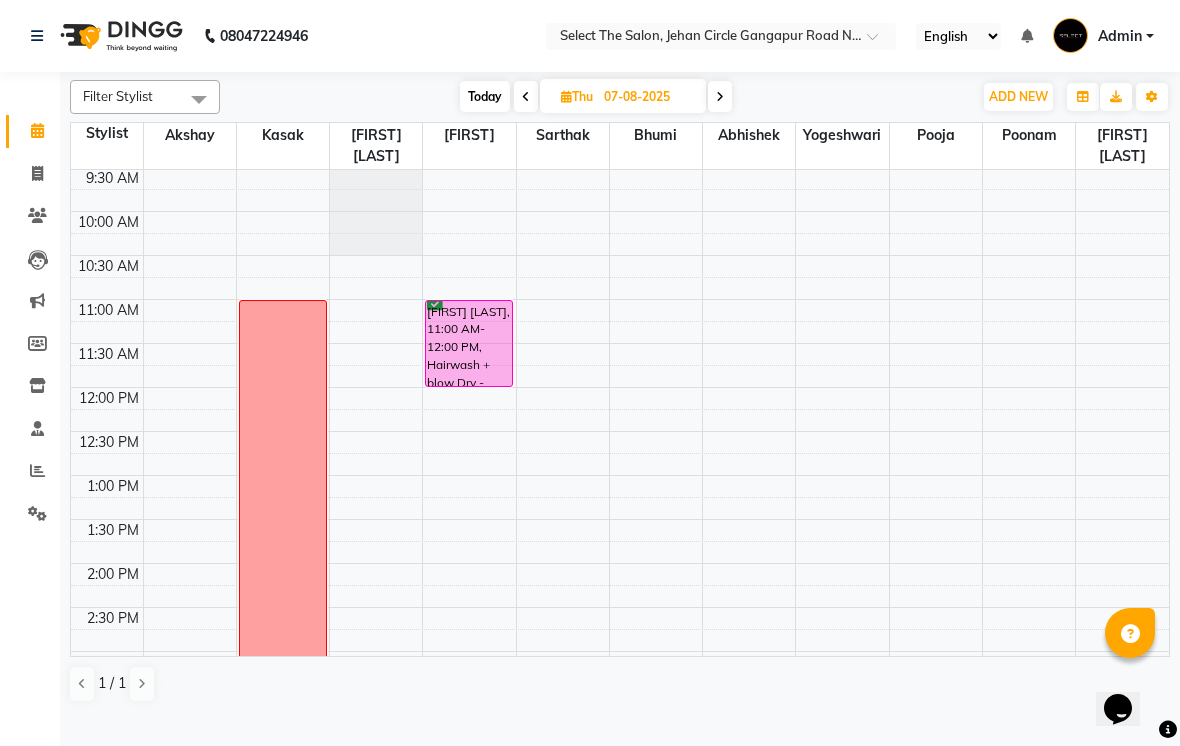 scroll, scrollTop: 136, scrollLeft: 0, axis: vertical 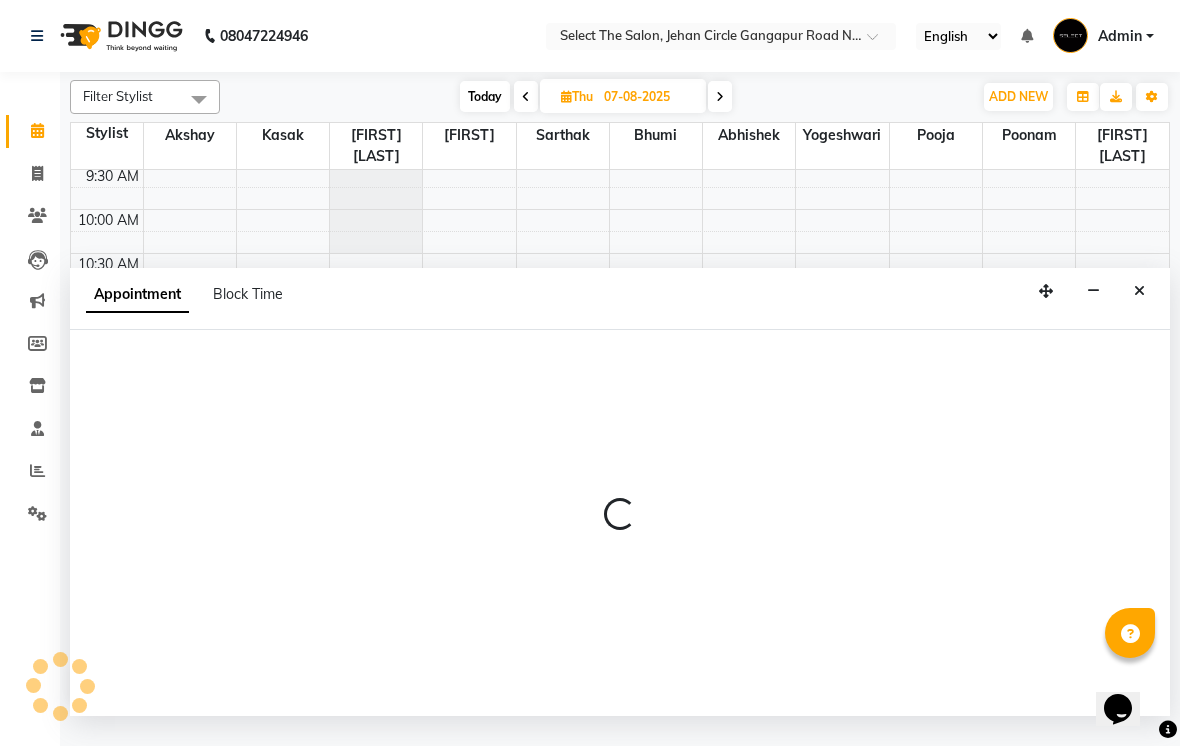 select on "58559" 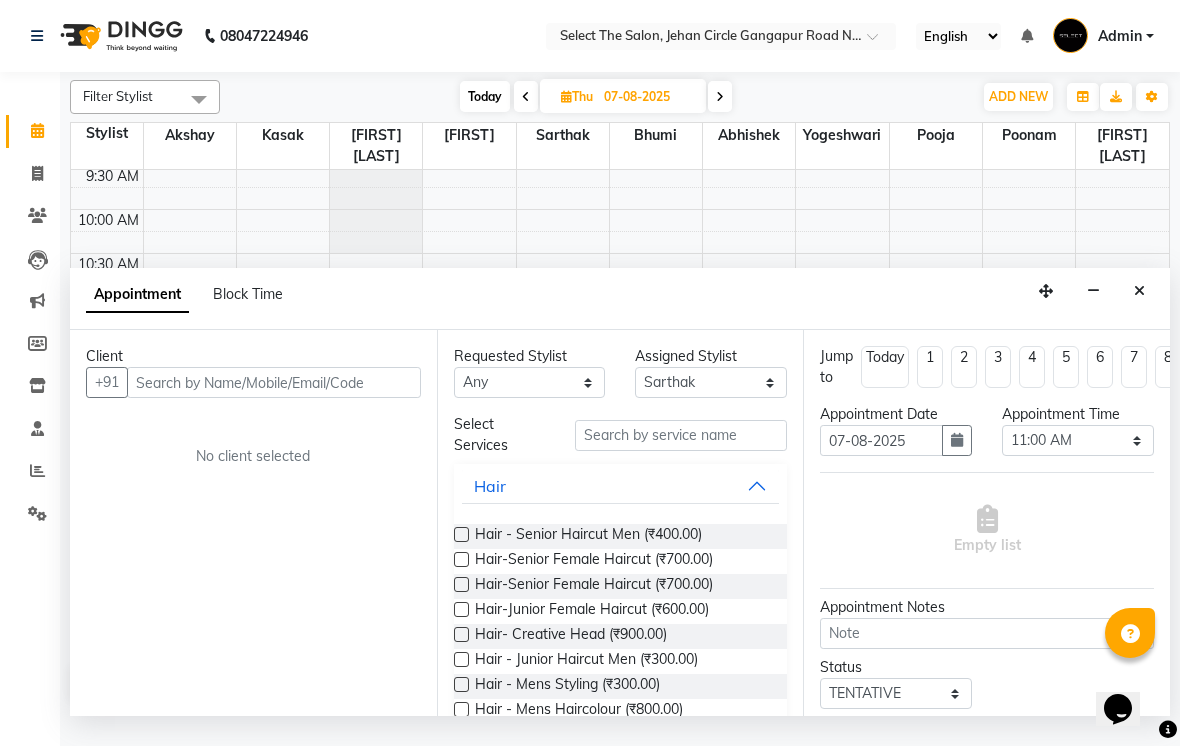 click on "Block Time" at bounding box center [248, 294] 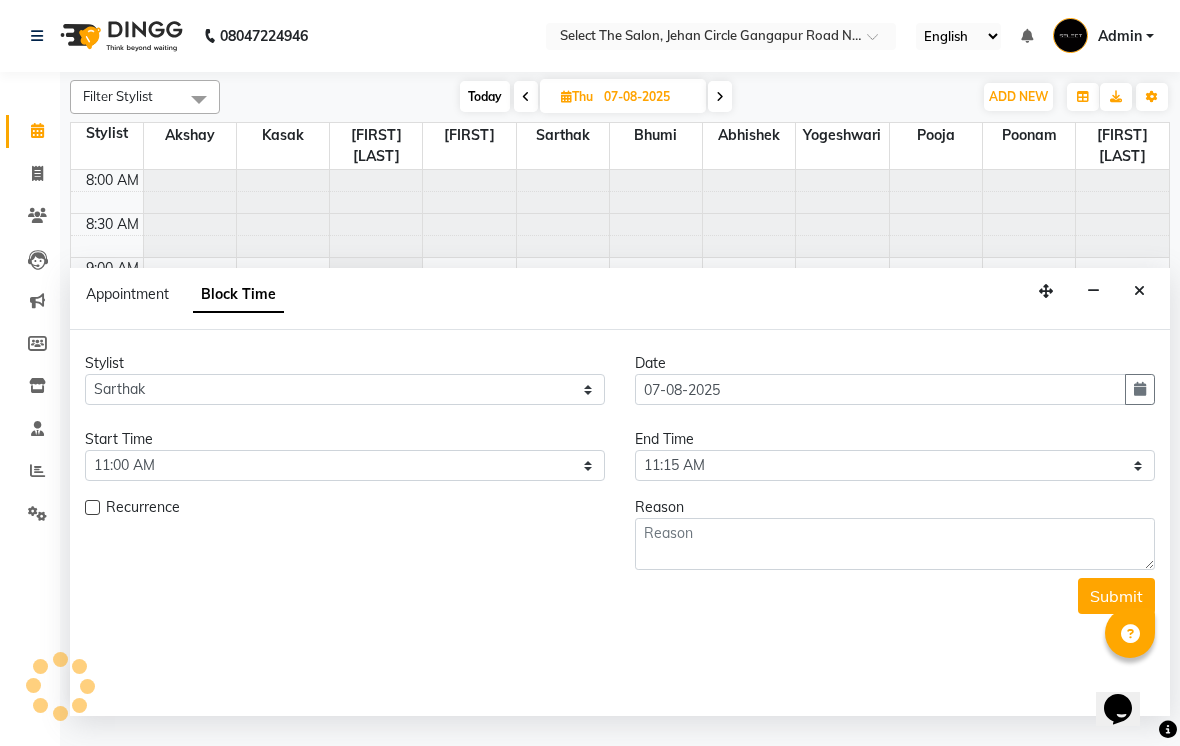 scroll, scrollTop: 617, scrollLeft: 0, axis: vertical 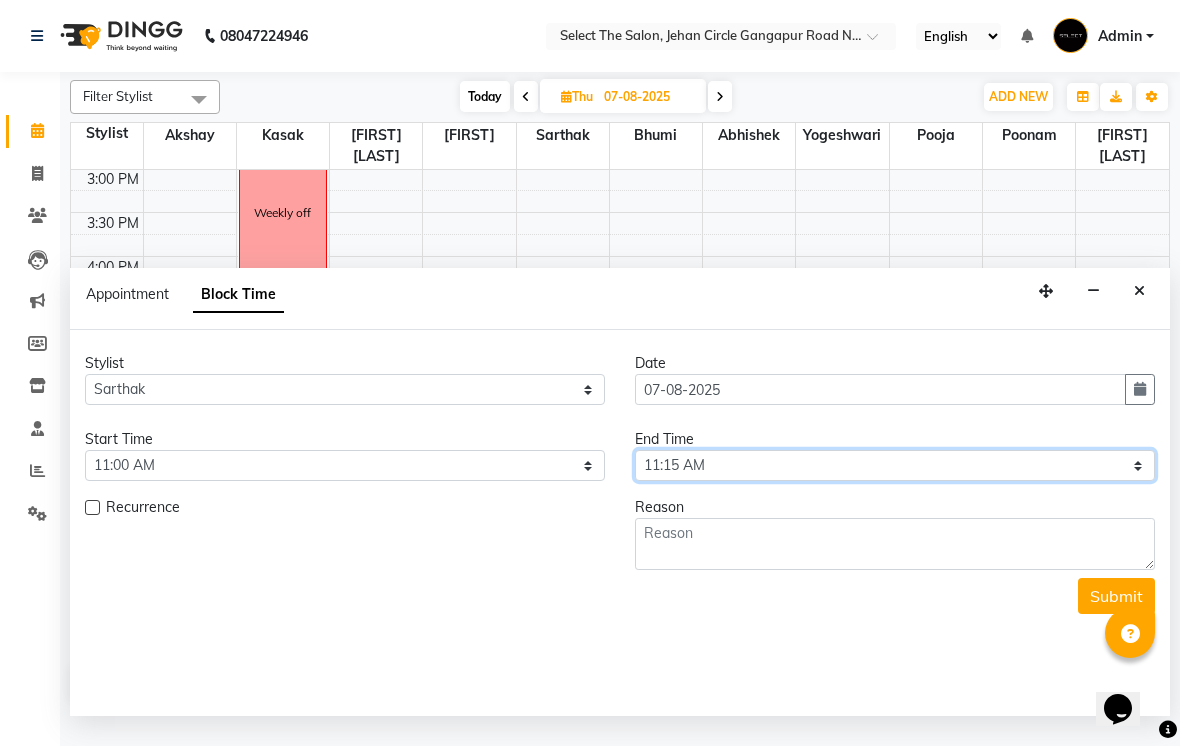 click on "Select 09:00 AM 09:15 AM 09:30 AM 09:45 AM 10:00 AM 10:15 AM 10:30 AM 10:45 AM 11:00 AM 11:15 AM 11:30 AM 11:45 AM 12:00 PM 12:15 PM 12:30 PM 12:45 PM 01:00 PM 01:15 PM 01:30 PM 01:45 PM 02:00 PM 02:15 PM 02:30 PM 02:45 PM 03:00 PM 03:15 PM 03:30 PM 03:45 PM 04:00 PM 04:15 PM 04:30 PM 04:45 PM 05:00 PM 05:15 PM 05:30 PM 05:45 PM 06:00 PM 06:15 PM 06:30 PM 06:45 PM 07:00 PM 07:15 PM 07:30 PM 07:45 PM 08:00 PM" at bounding box center [895, 465] 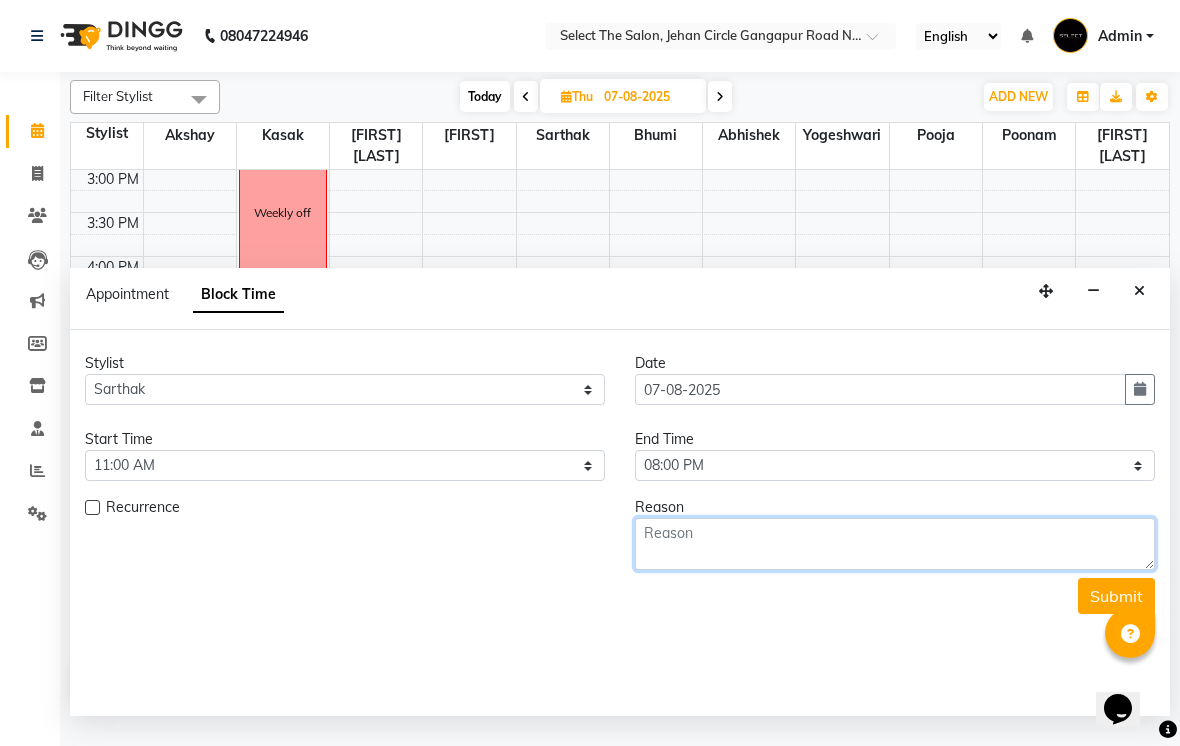 click at bounding box center [895, 544] 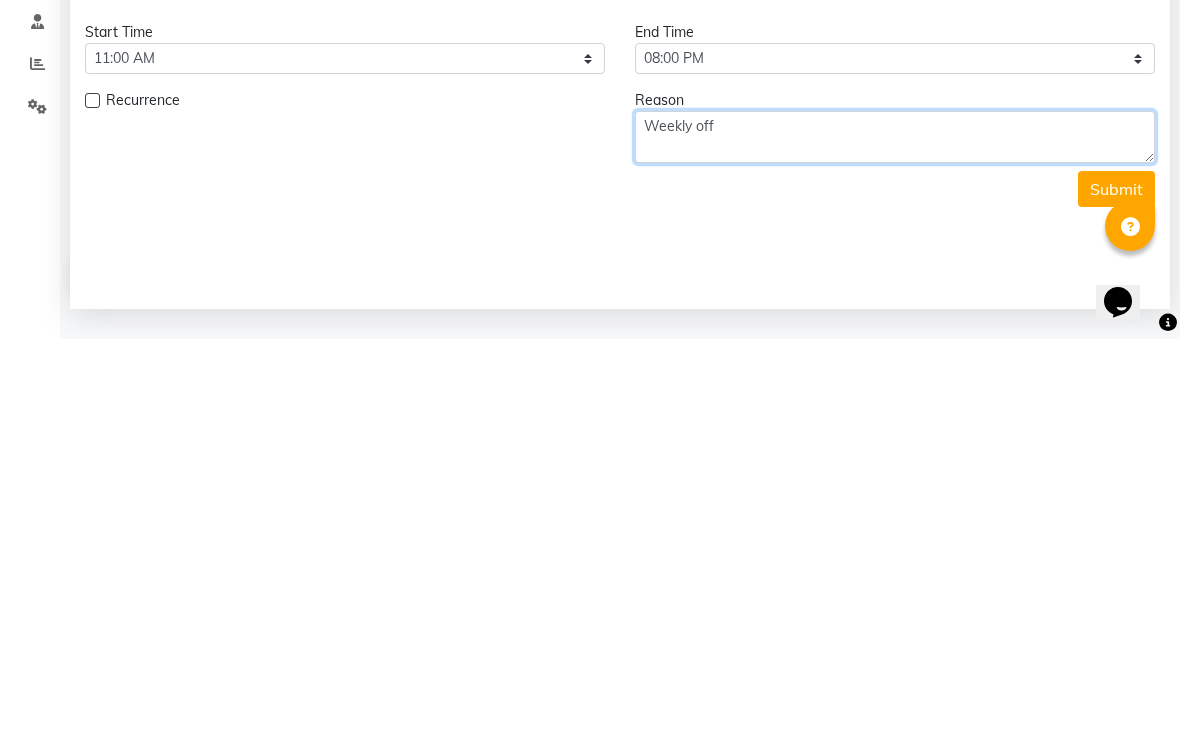type on "Weekly off" 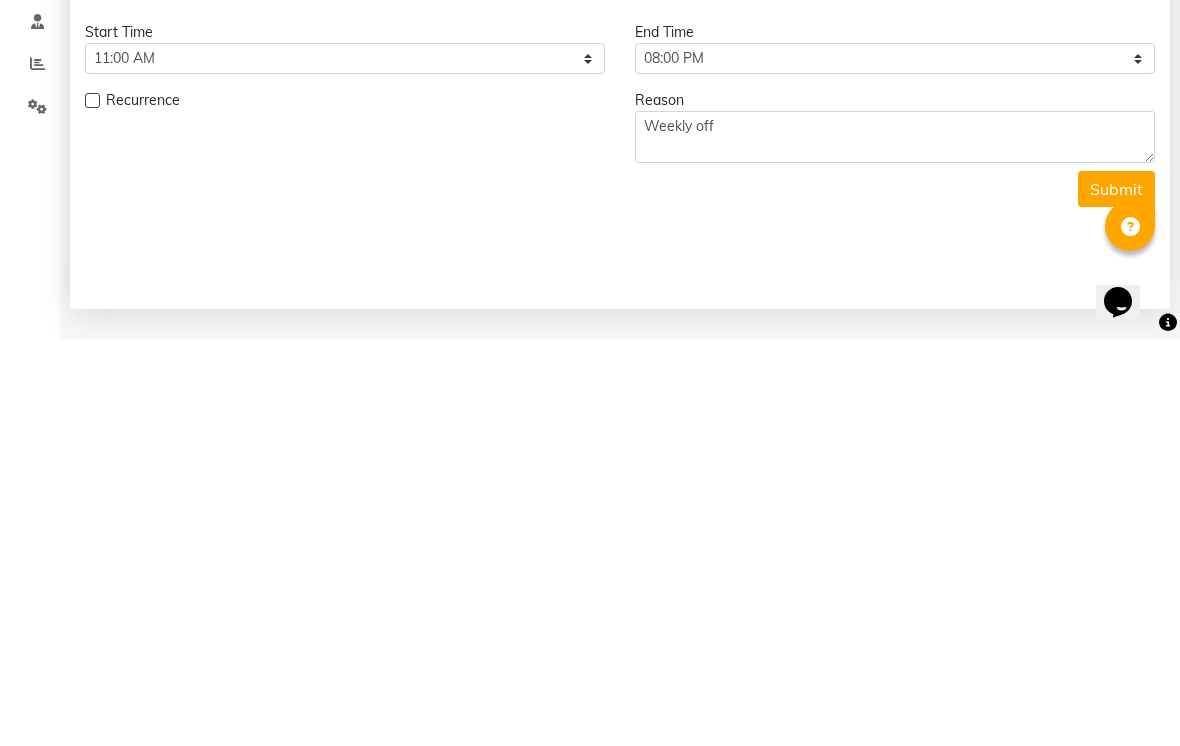 click on "Submit" at bounding box center [1116, 596] 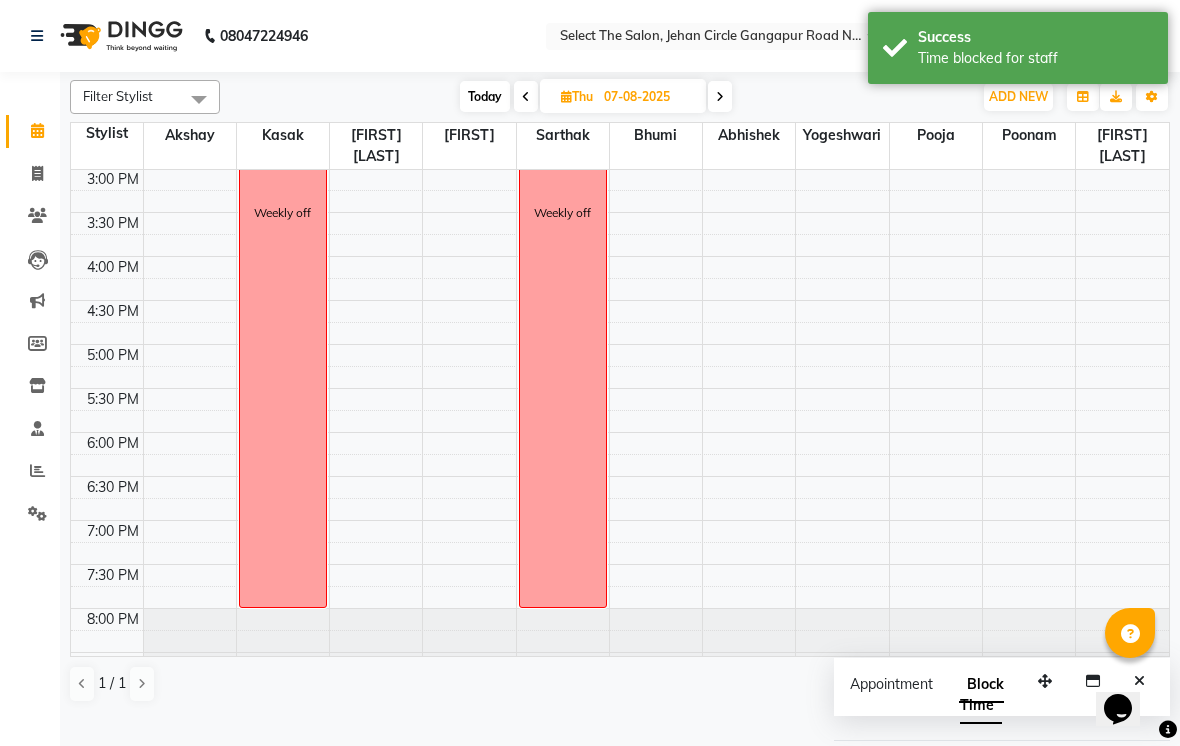 click on "Today" at bounding box center [485, 96] 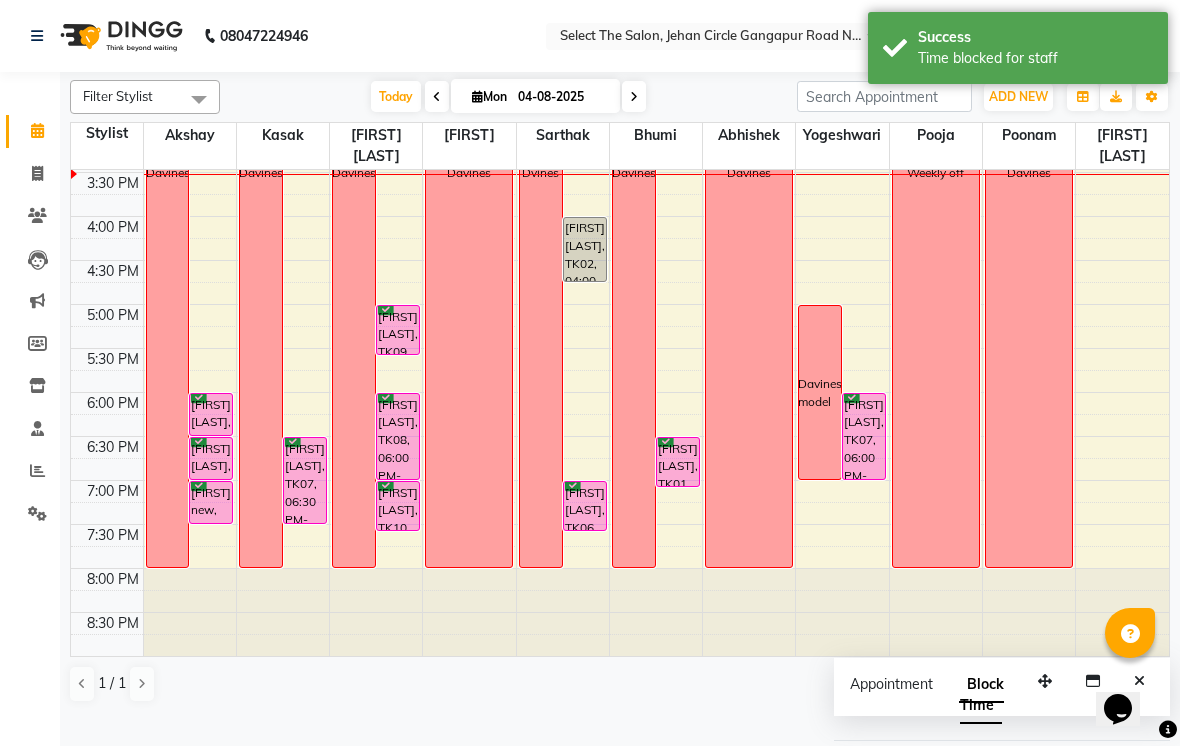 scroll, scrollTop: 657, scrollLeft: 0, axis: vertical 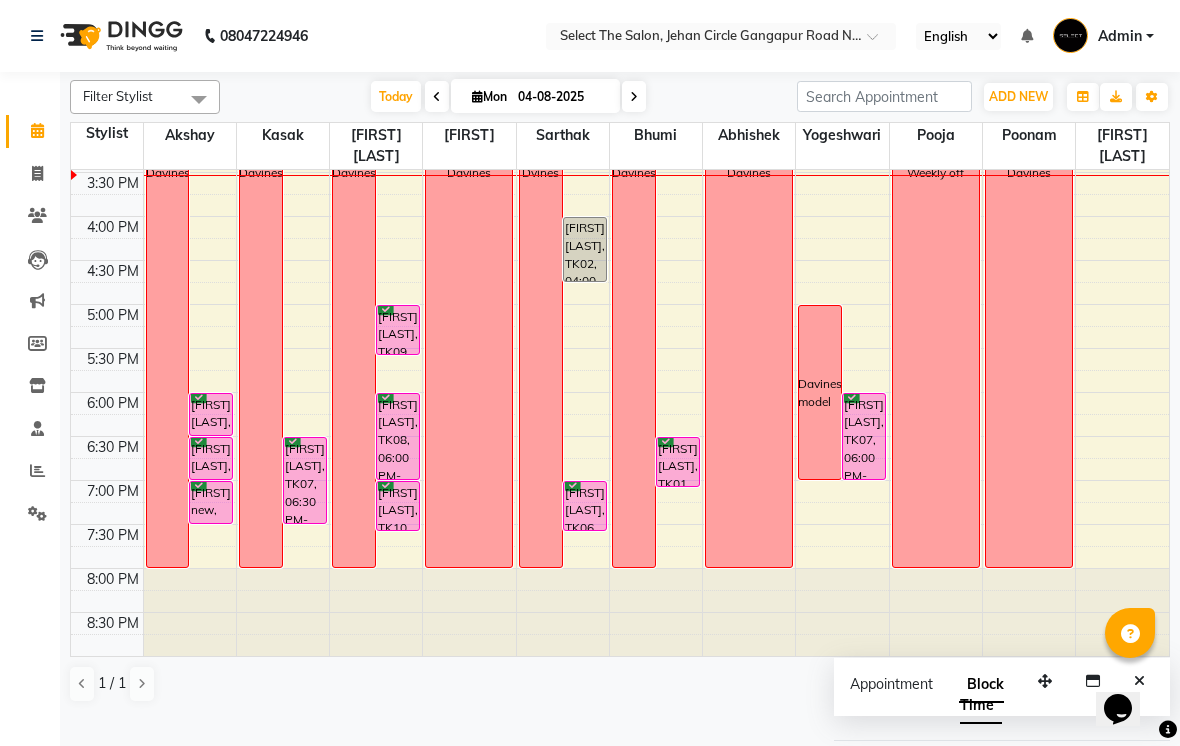click on "Mon" at bounding box center (489, 96) 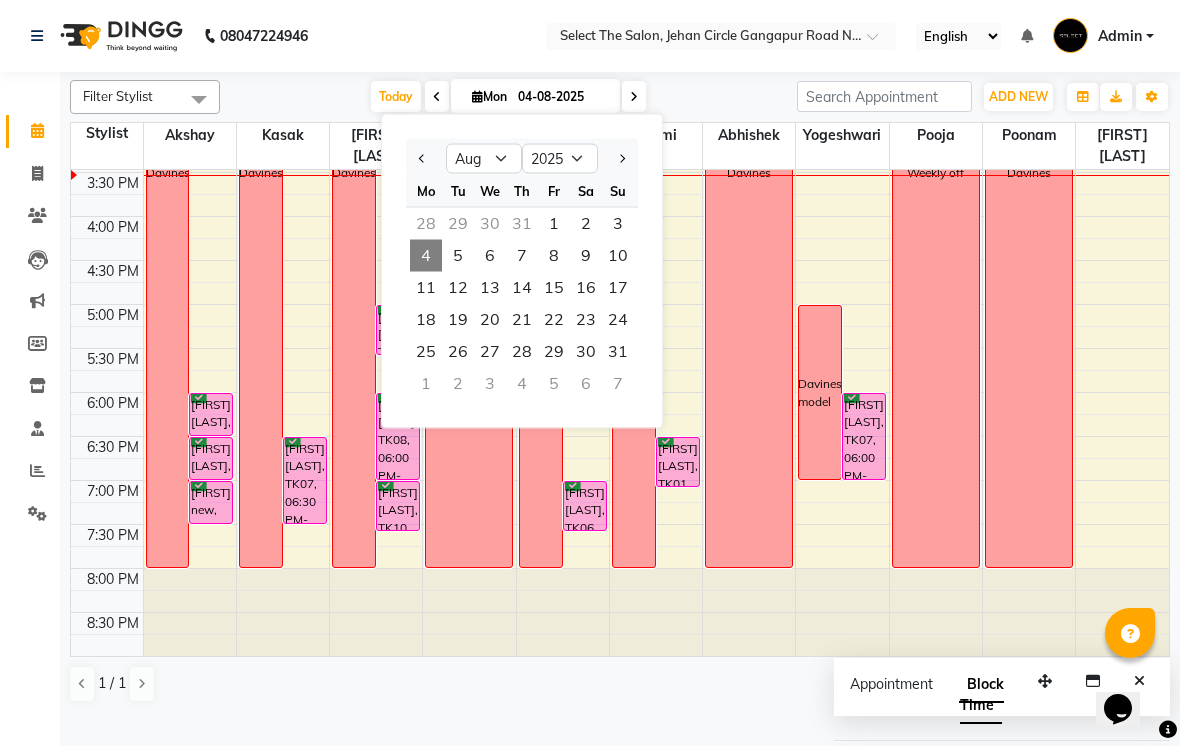 click on "7" at bounding box center (522, 256) 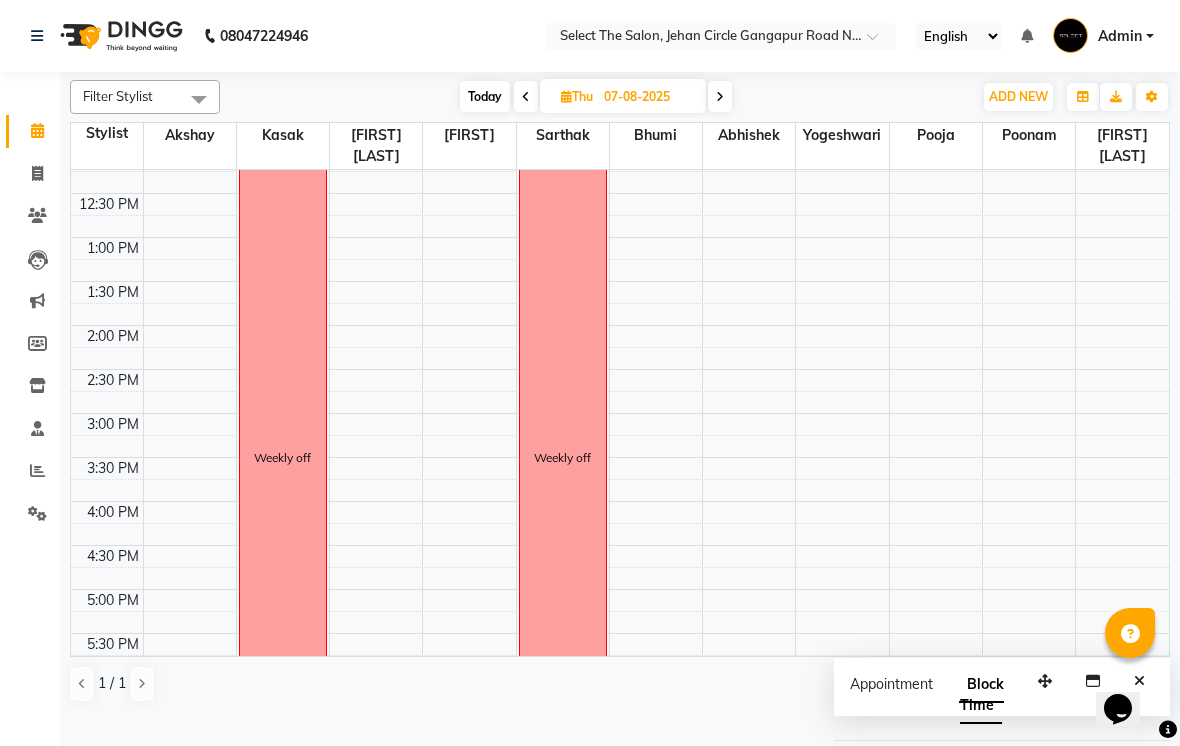 scroll, scrollTop: 370, scrollLeft: 0, axis: vertical 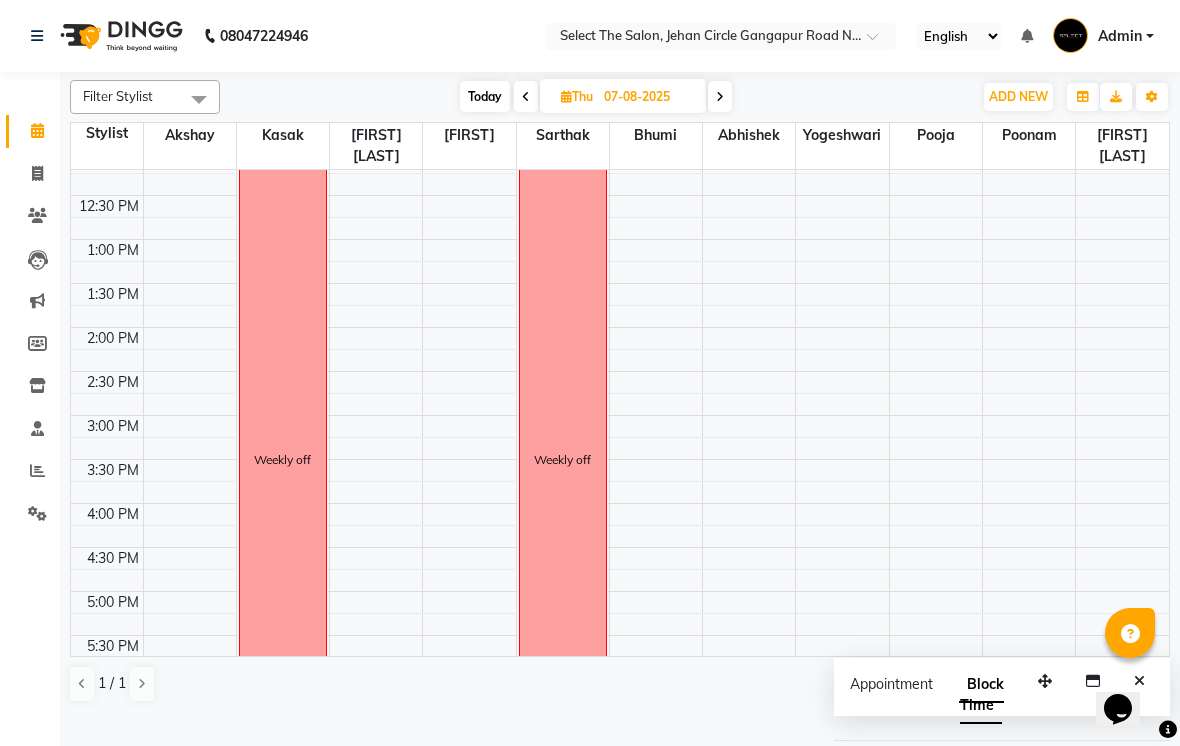 click at bounding box center (526, 97) 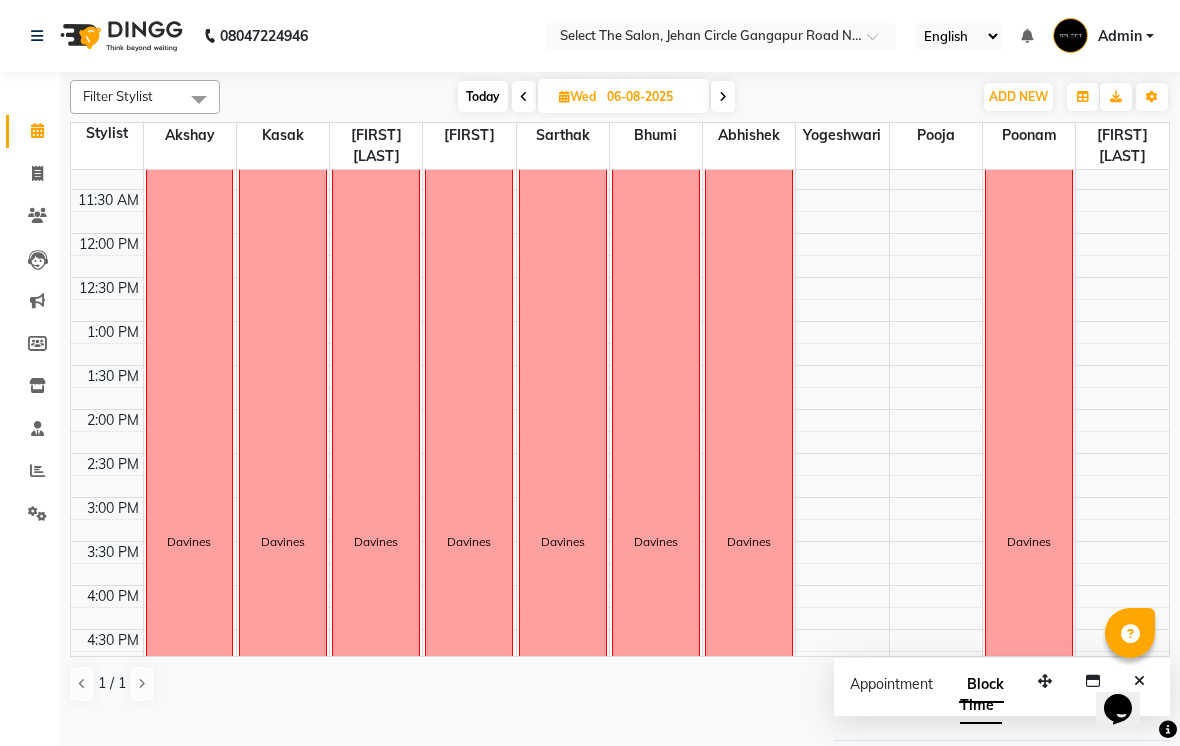 scroll, scrollTop: 280, scrollLeft: 0, axis: vertical 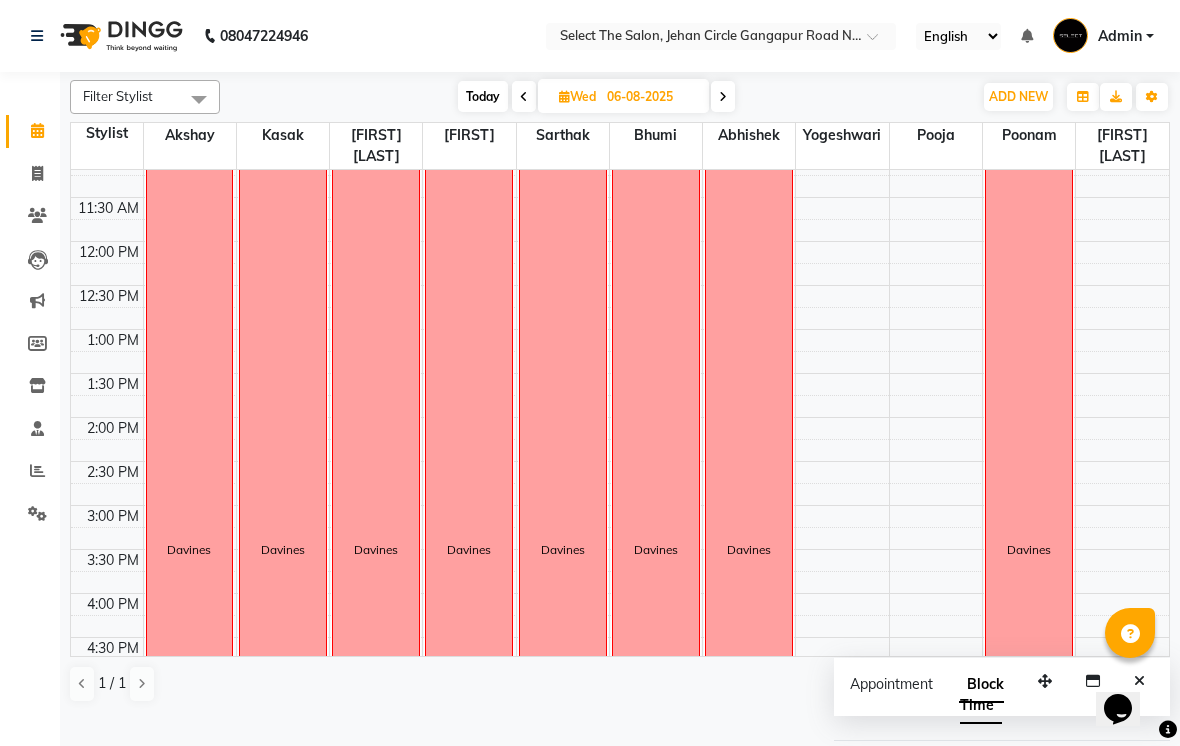 click on "Davines" at bounding box center (749, 549) 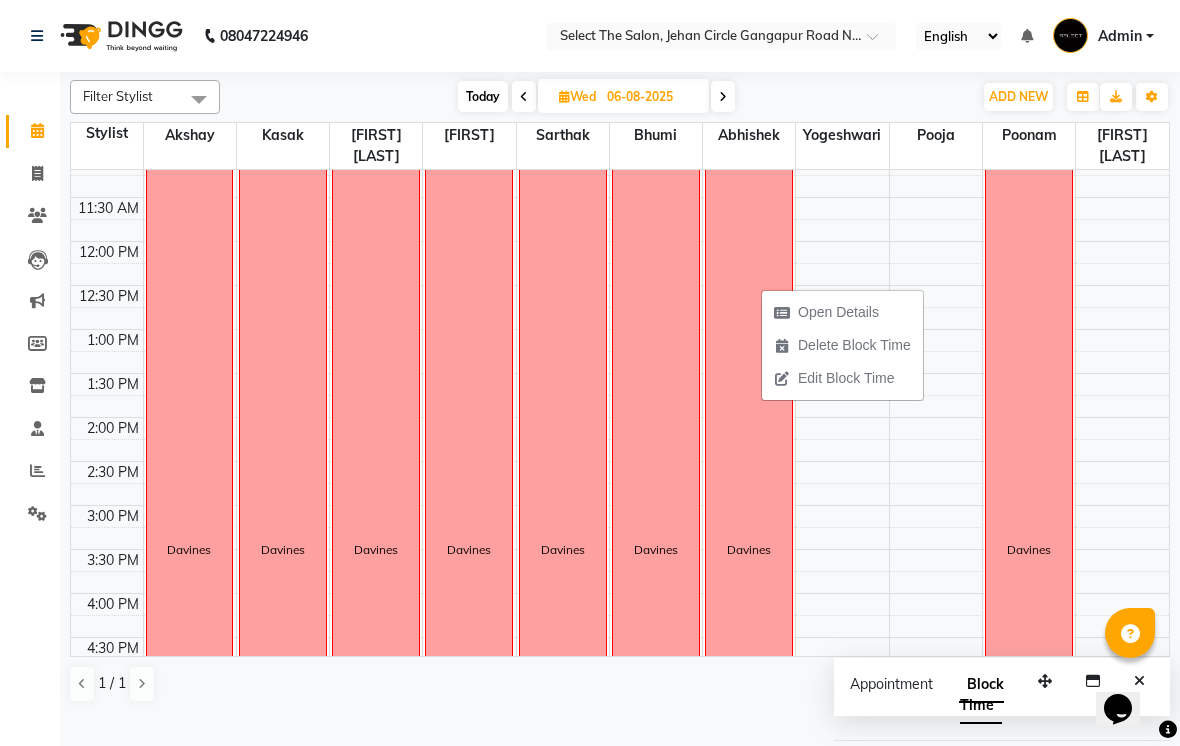 click on "1:30 PM" at bounding box center (113, 384) 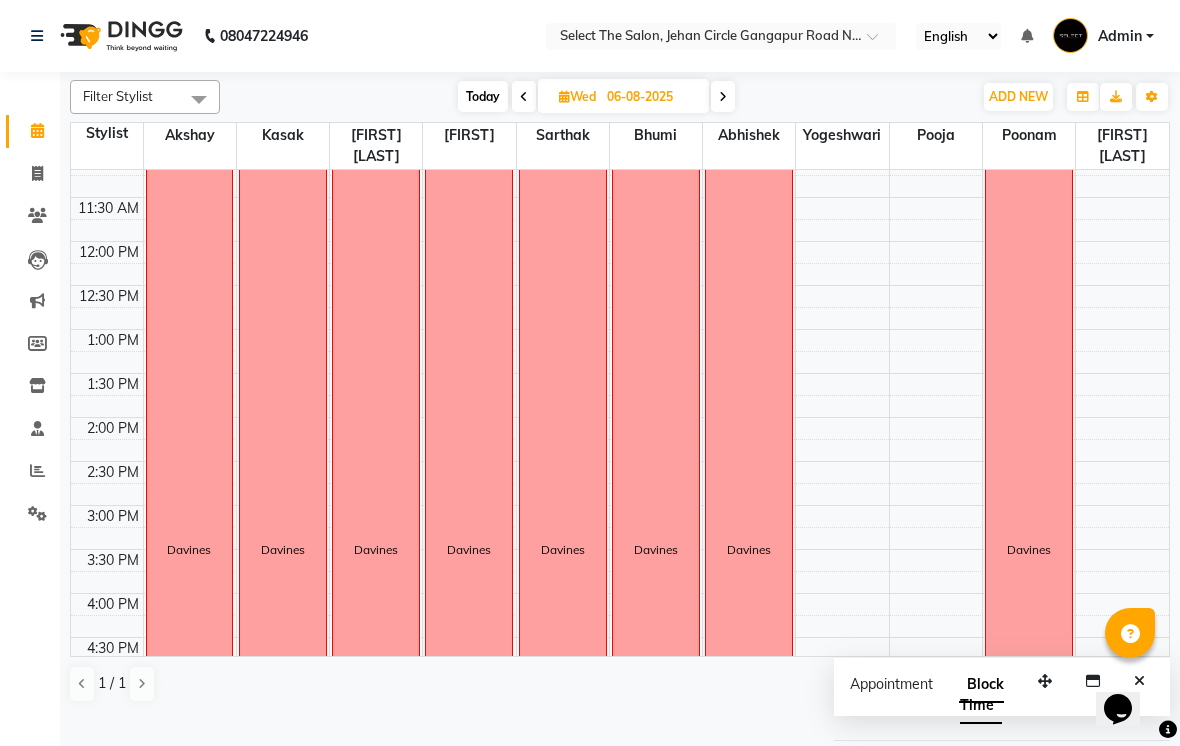 click on "Today" at bounding box center (483, 96) 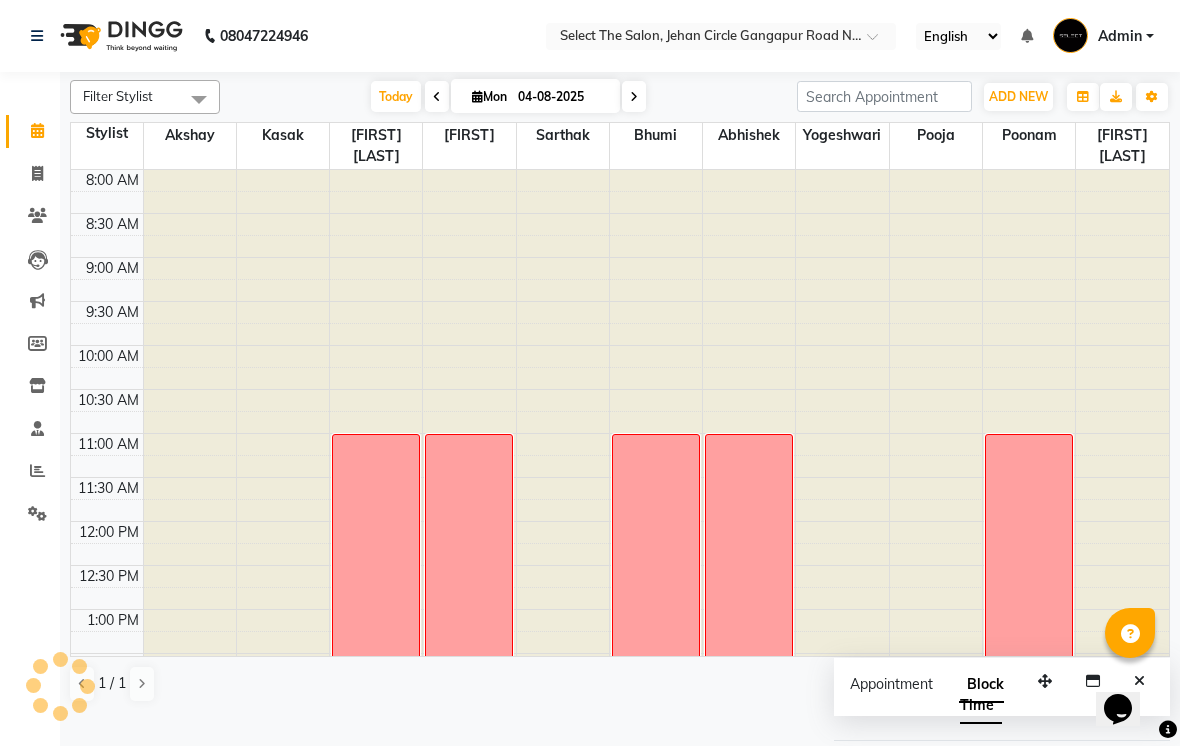 scroll, scrollTop: 617, scrollLeft: 0, axis: vertical 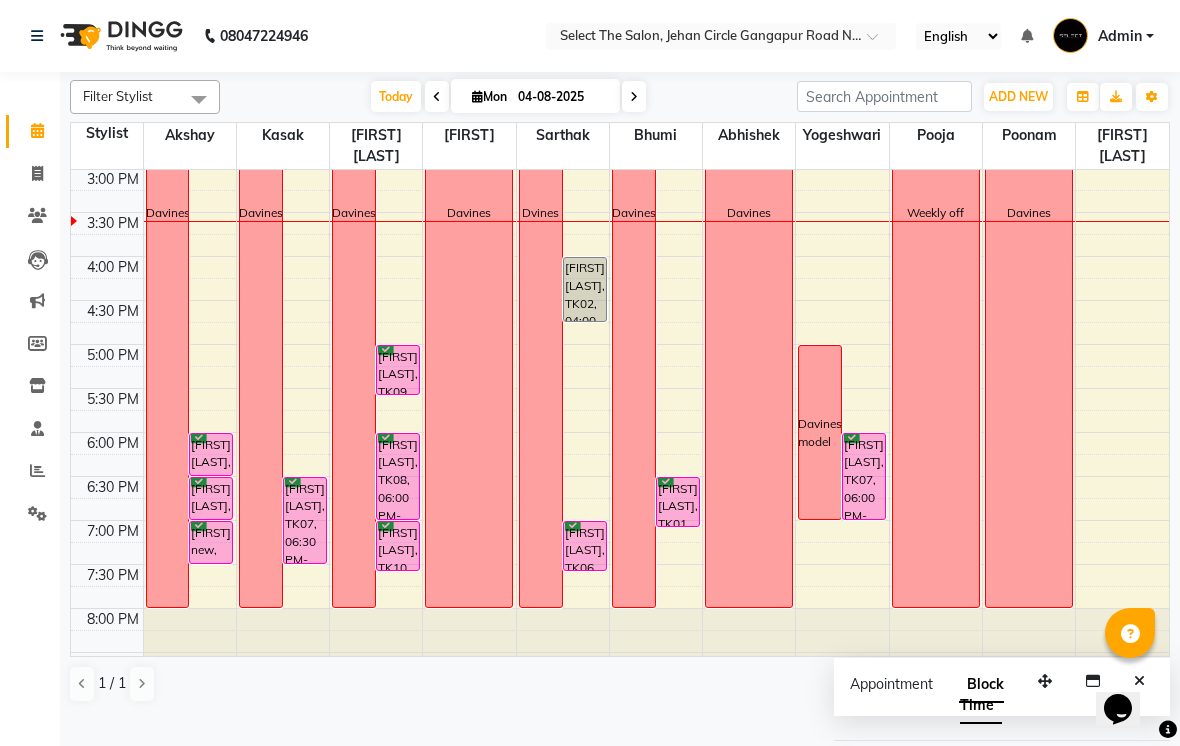 click at bounding box center (634, 97) 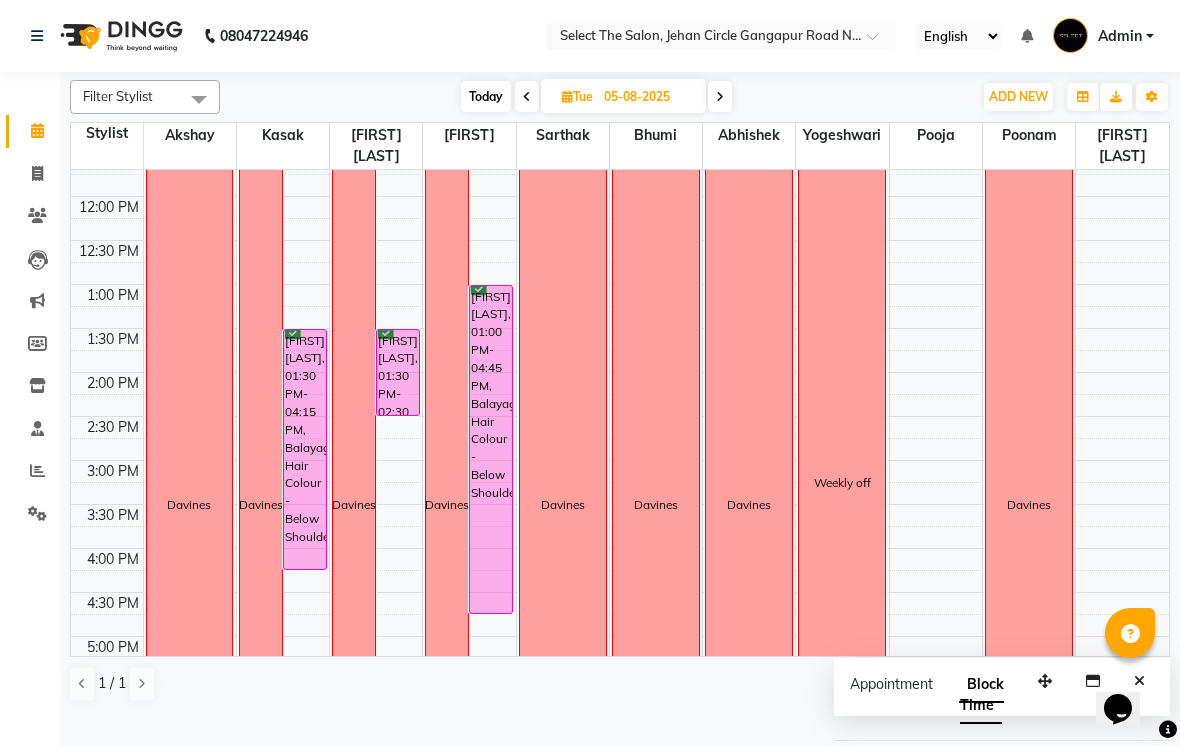 scroll, scrollTop: 328, scrollLeft: 0, axis: vertical 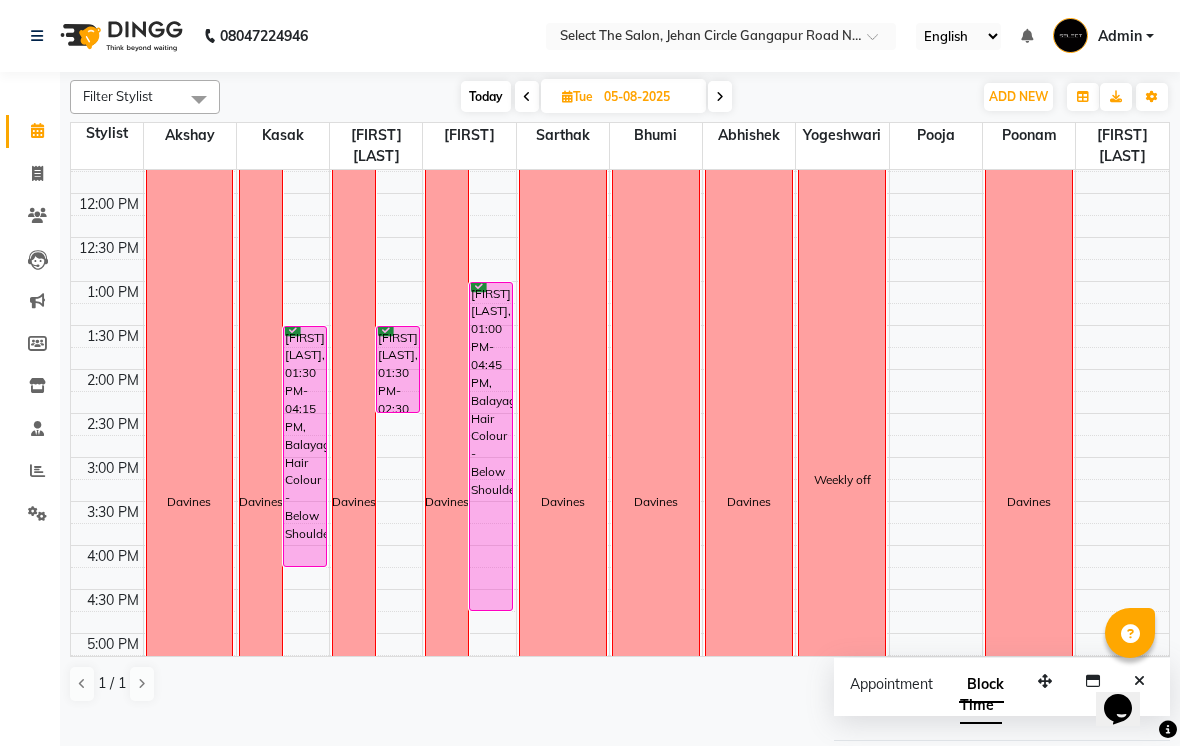 click on "Tue" at bounding box center (577, 96) 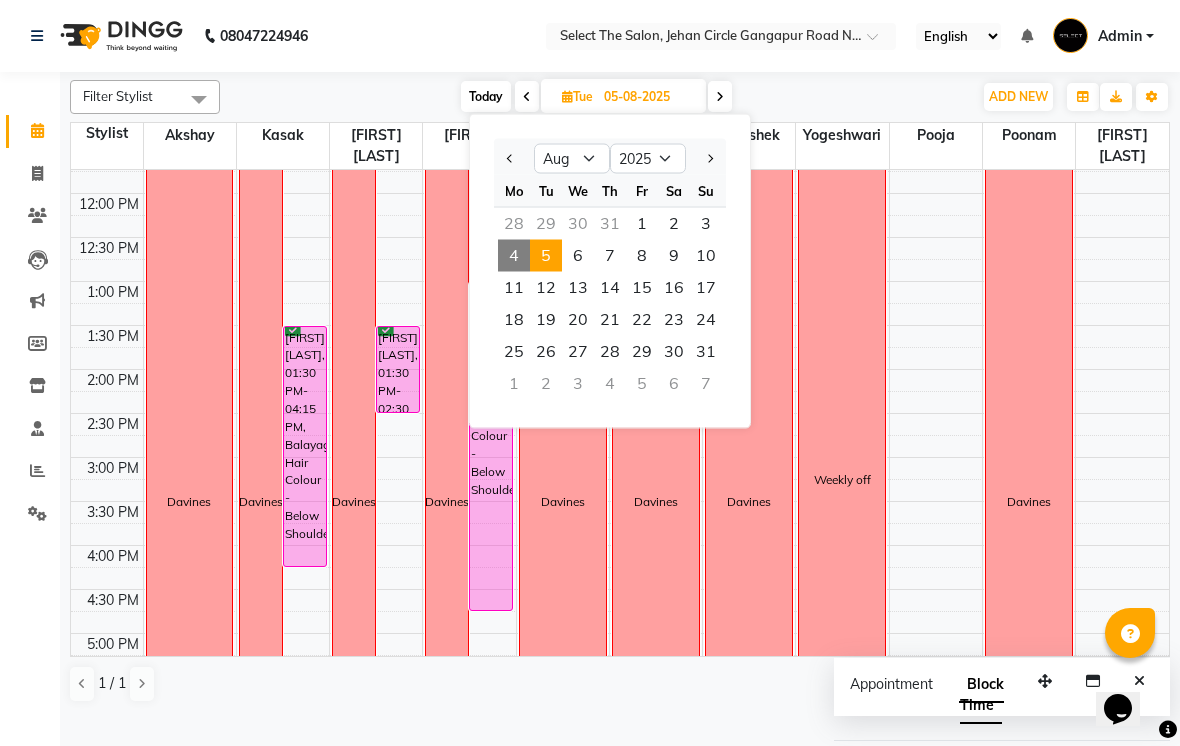 click on "8" at bounding box center (642, 256) 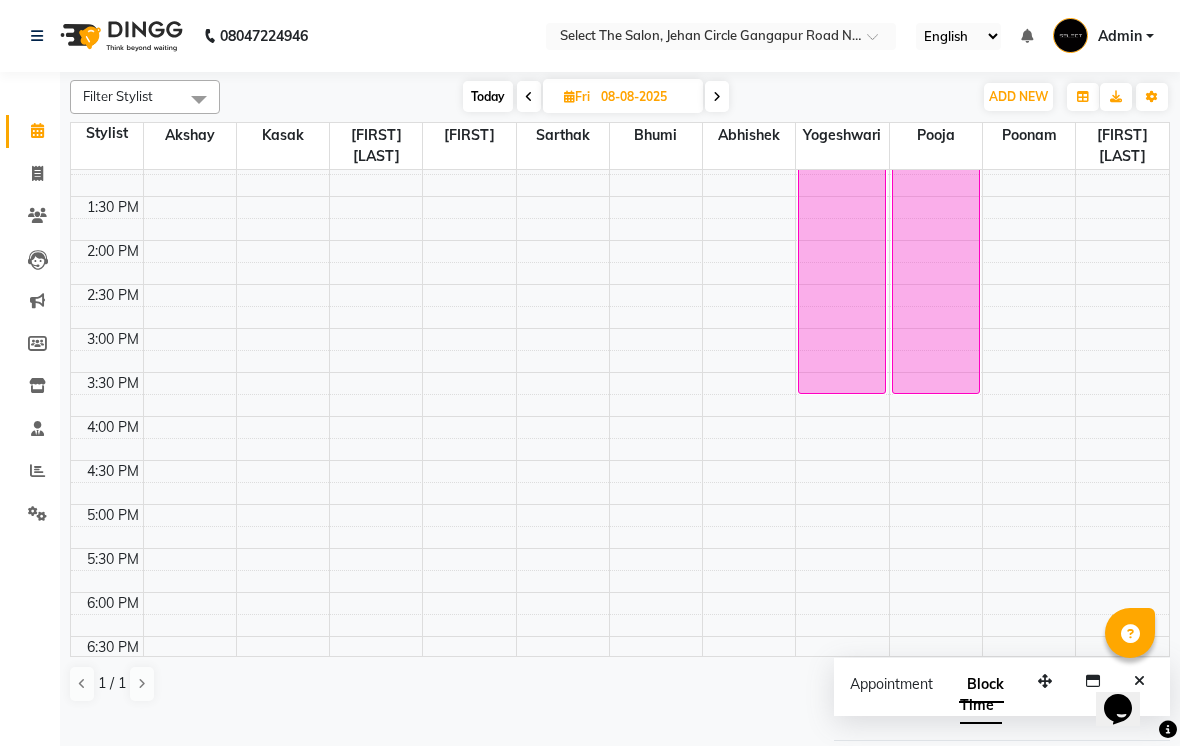 scroll, scrollTop: 456, scrollLeft: 0, axis: vertical 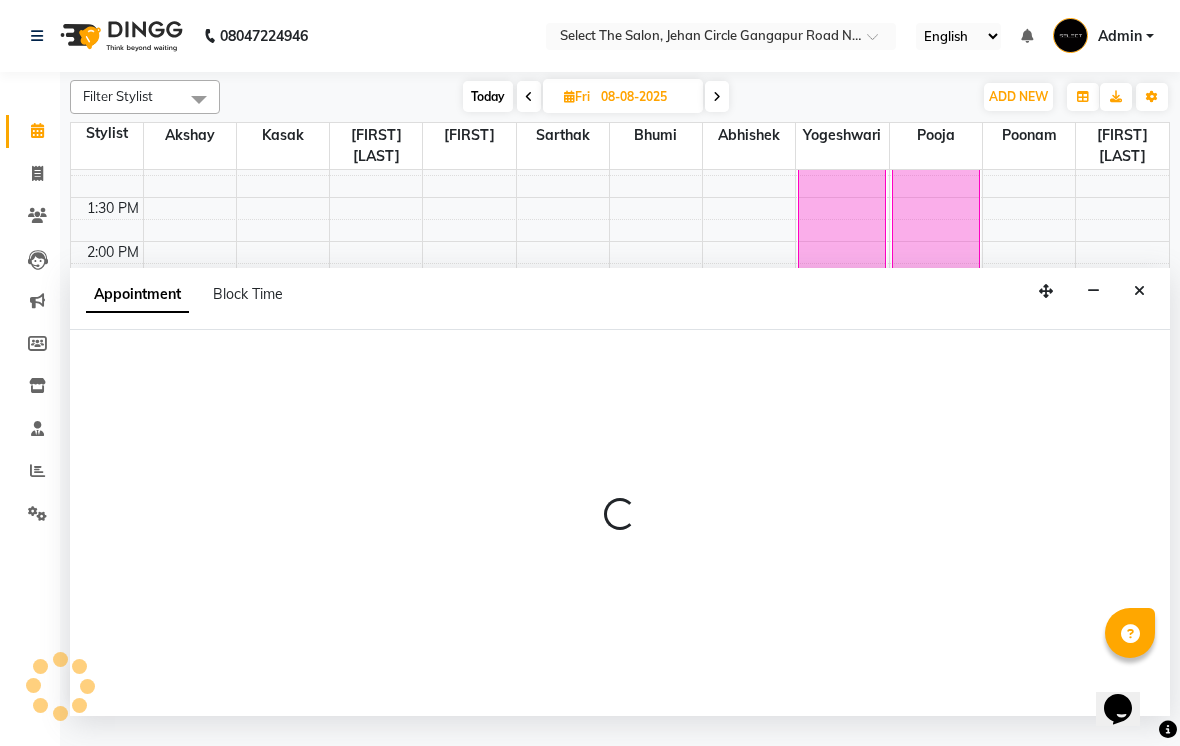 select on "31289" 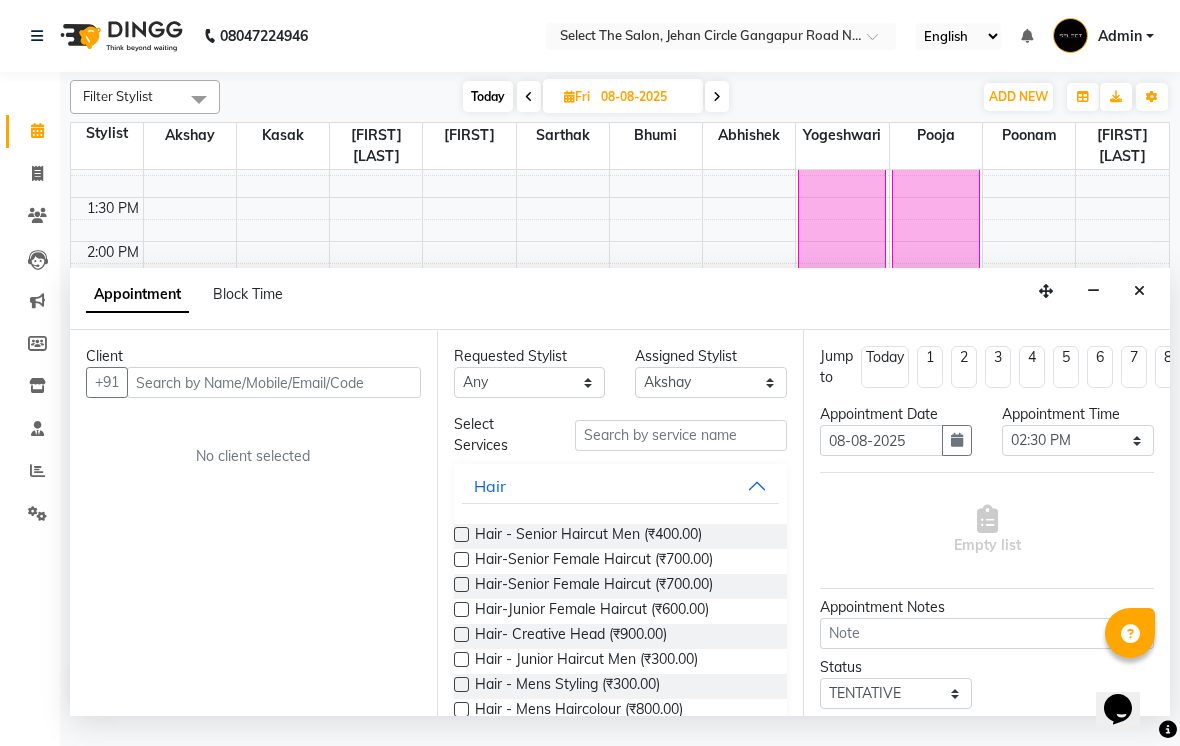click at bounding box center [274, 382] 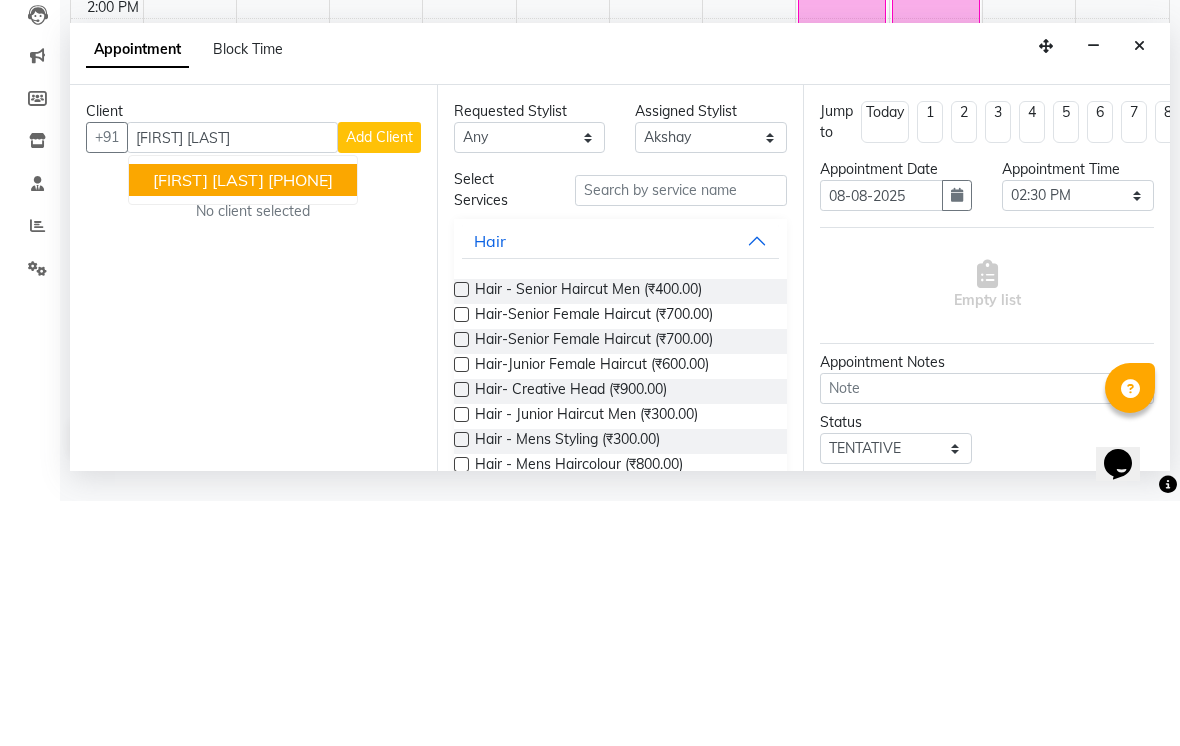 click on "[PHONE]" at bounding box center (300, 425) 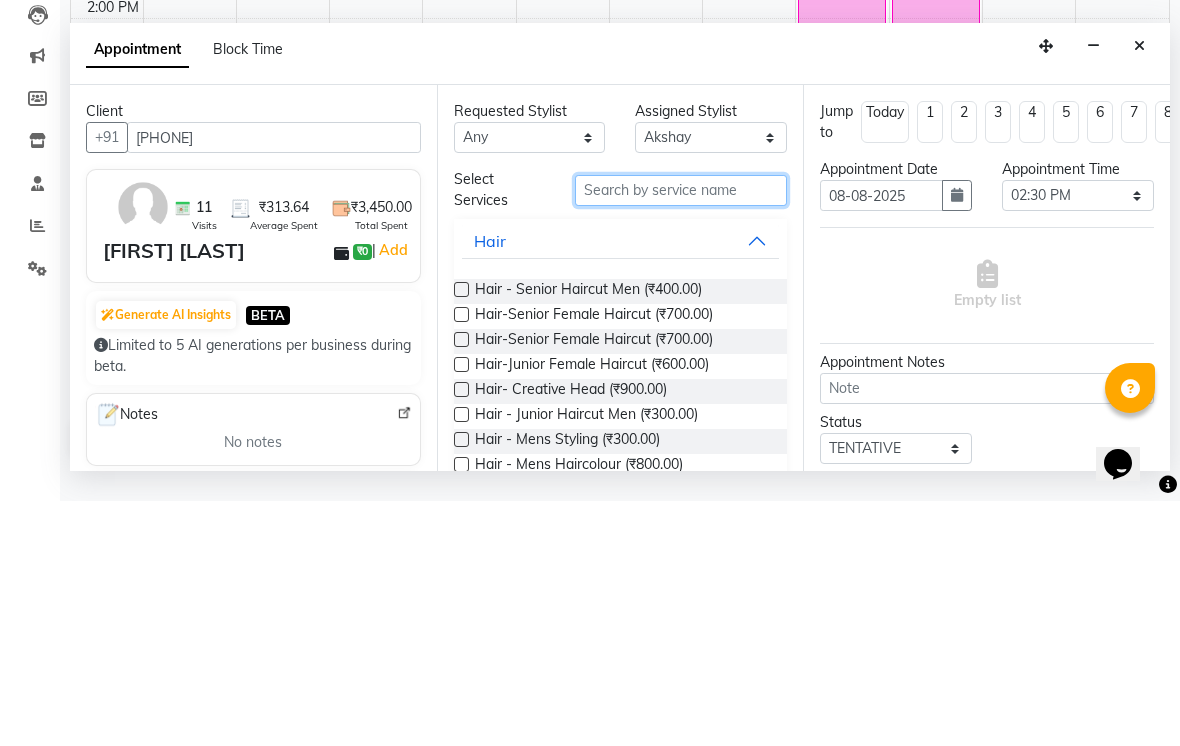 click at bounding box center (681, 435) 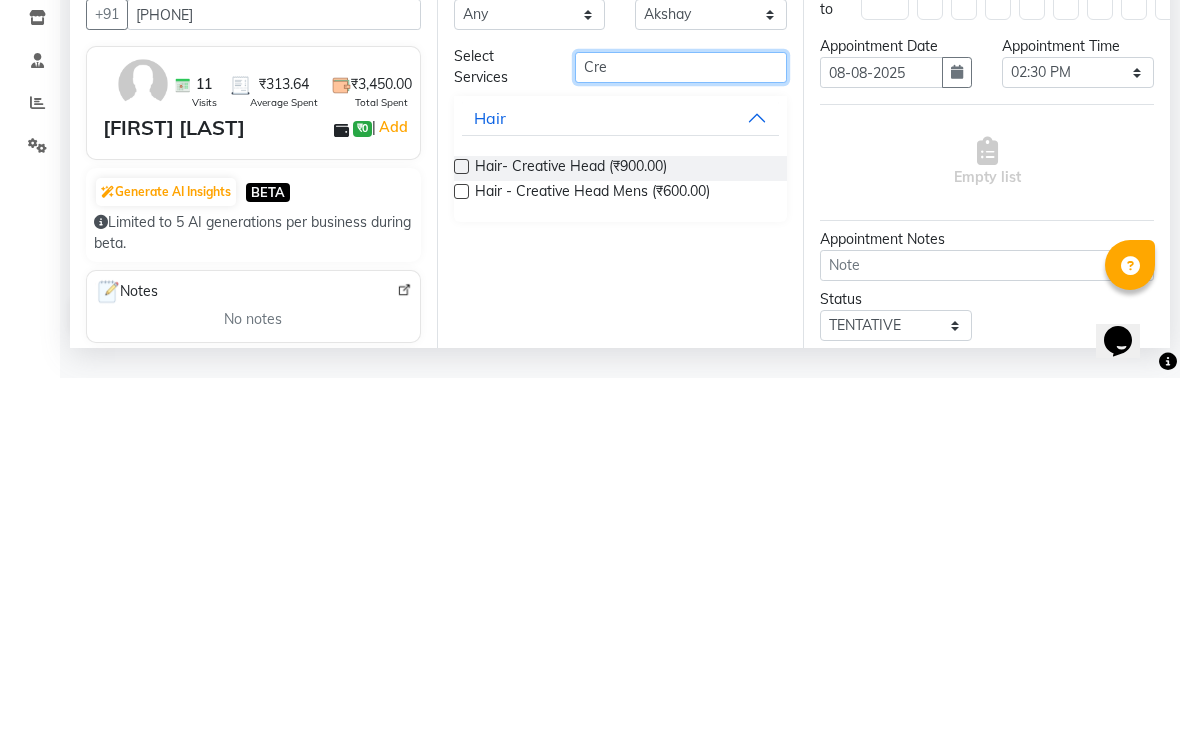 type on "Cre" 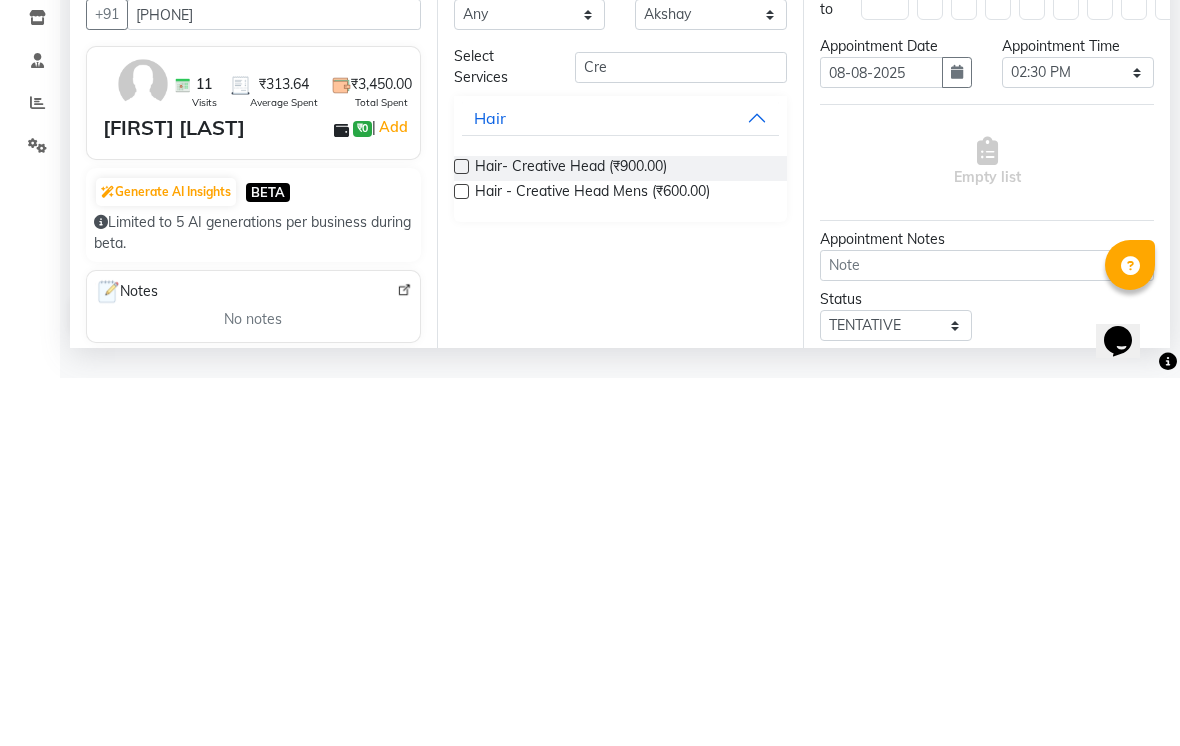 click on "Hair- Creative Head  (₹900.00) Hair - Creative Head Mens (₹600.00)" at bounding box center (621, 549) 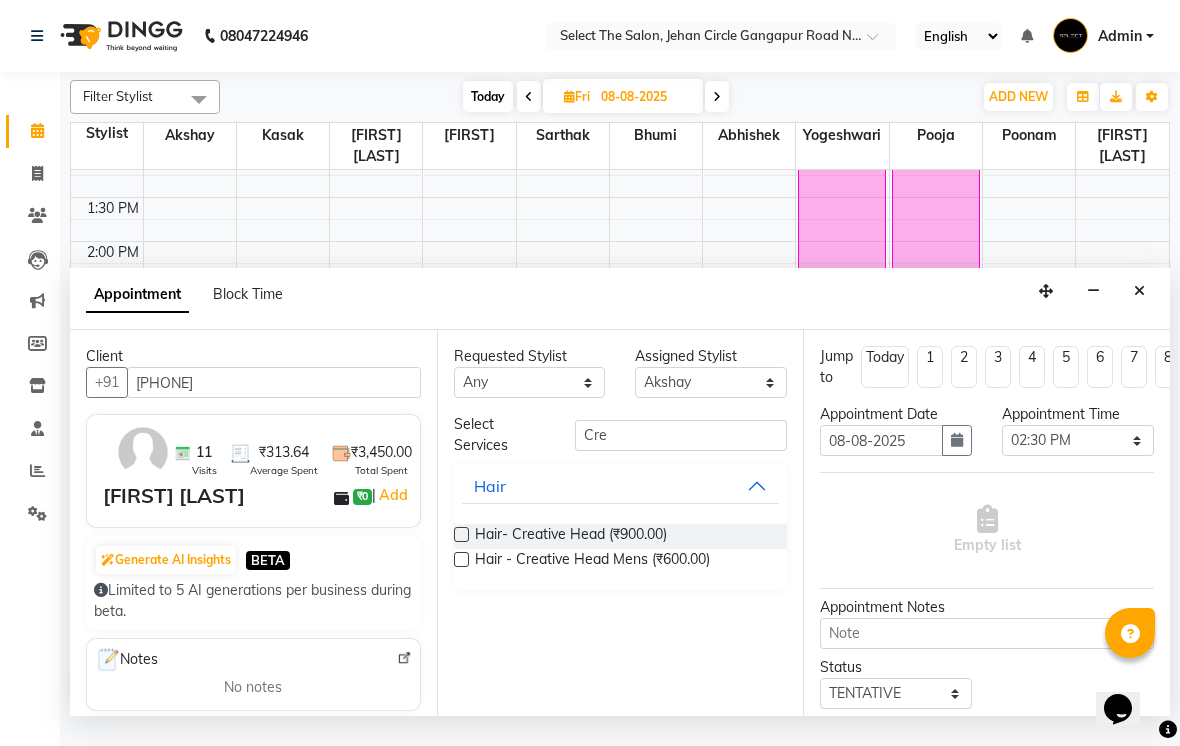 click on "Hair- Creative Head  (₹900.00) Hair - Creative Head Mens (₹600.00)" at bounding box center [621, 549] 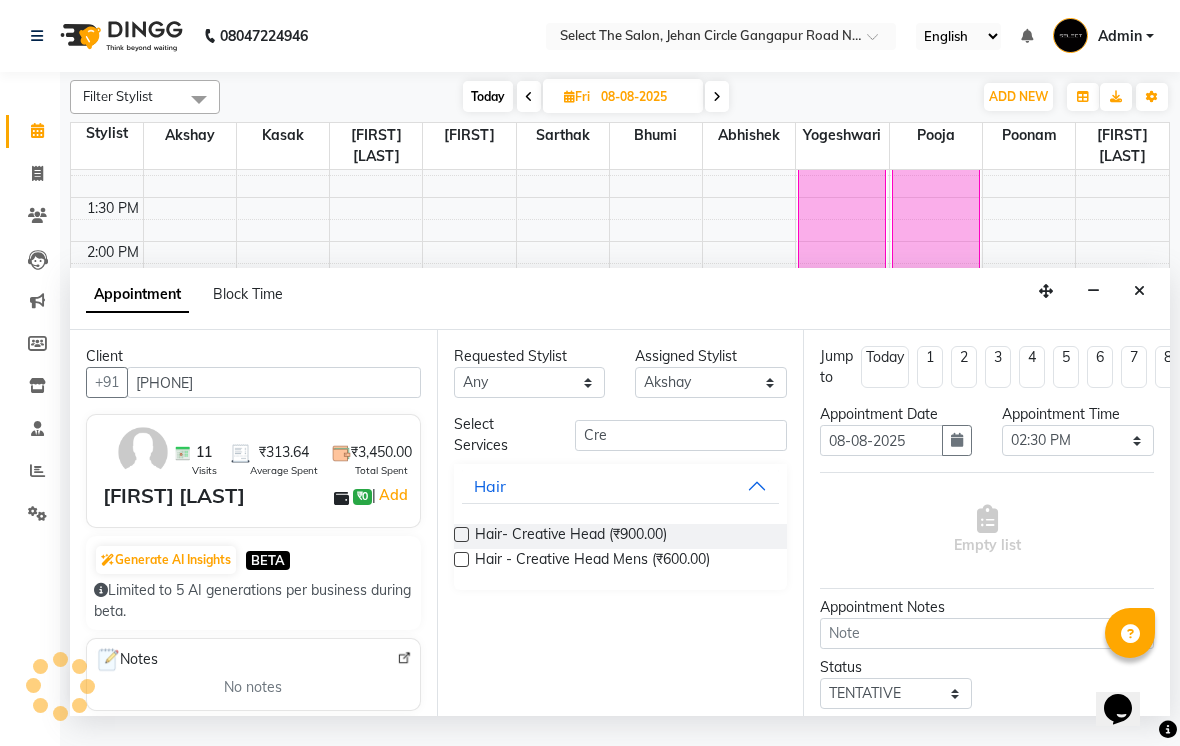 click at bounding box center (461, 534) 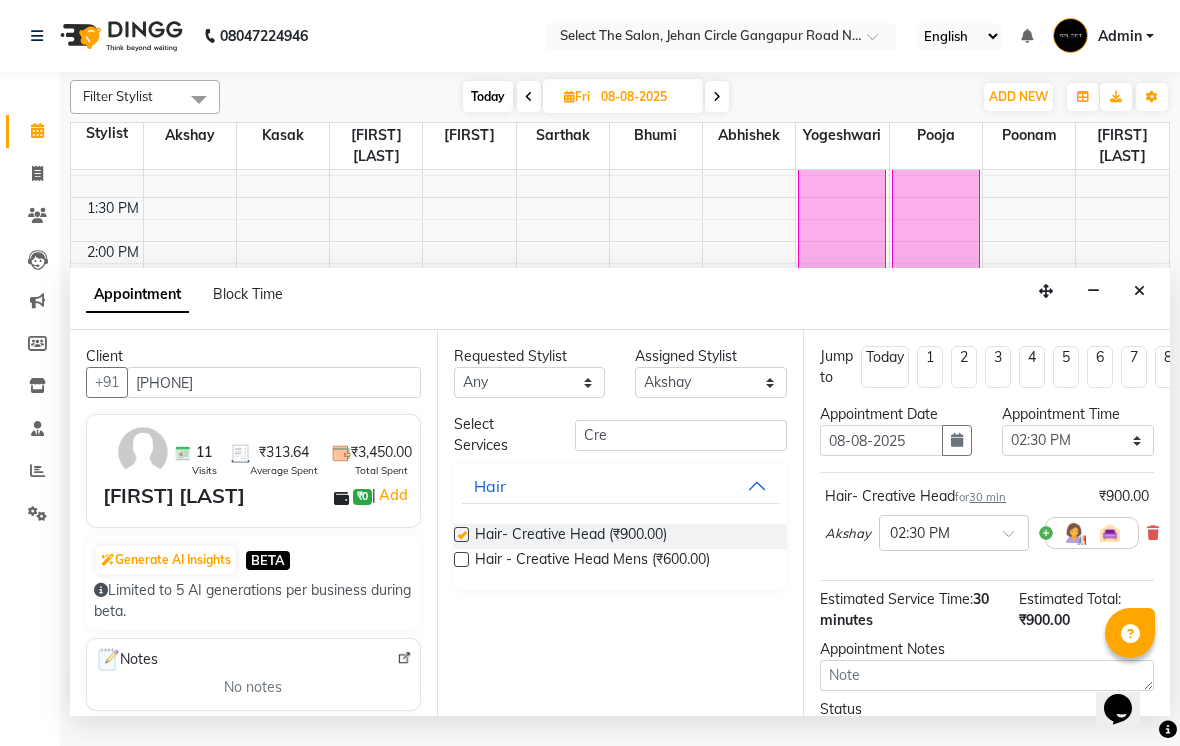 checkbox on "false" 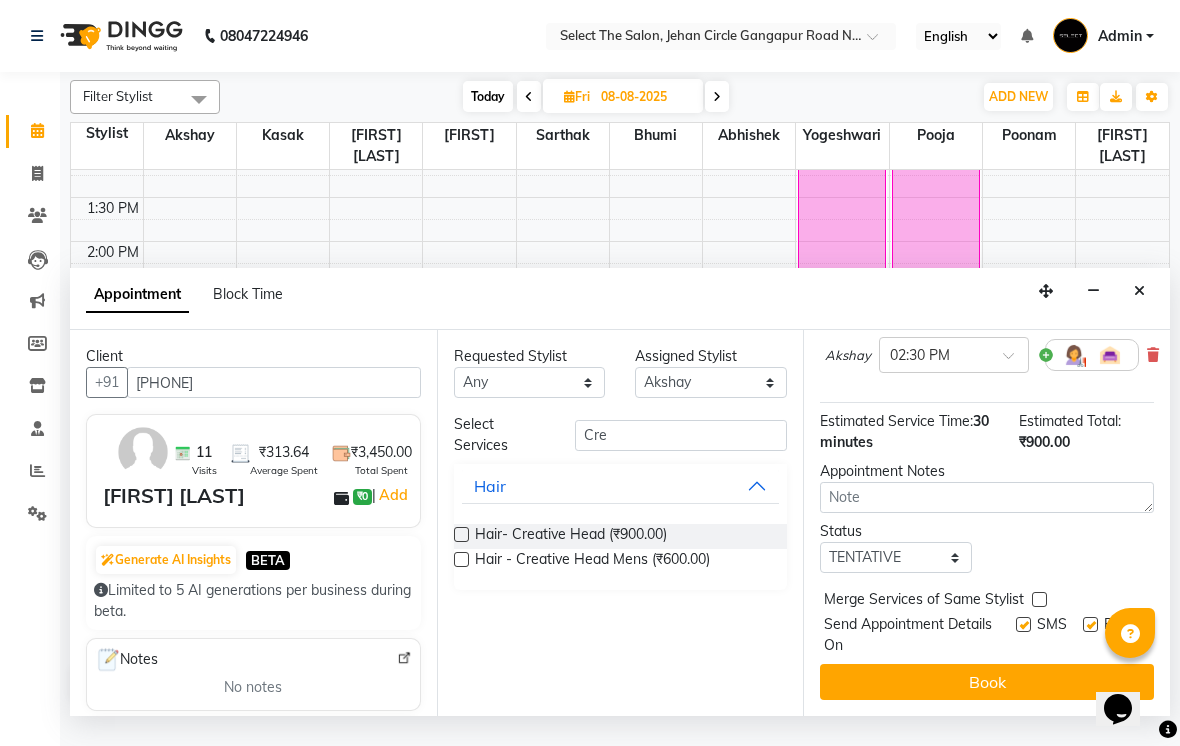 scroll, scrollTop: 176, scrollLeft: 0, axis: vertical 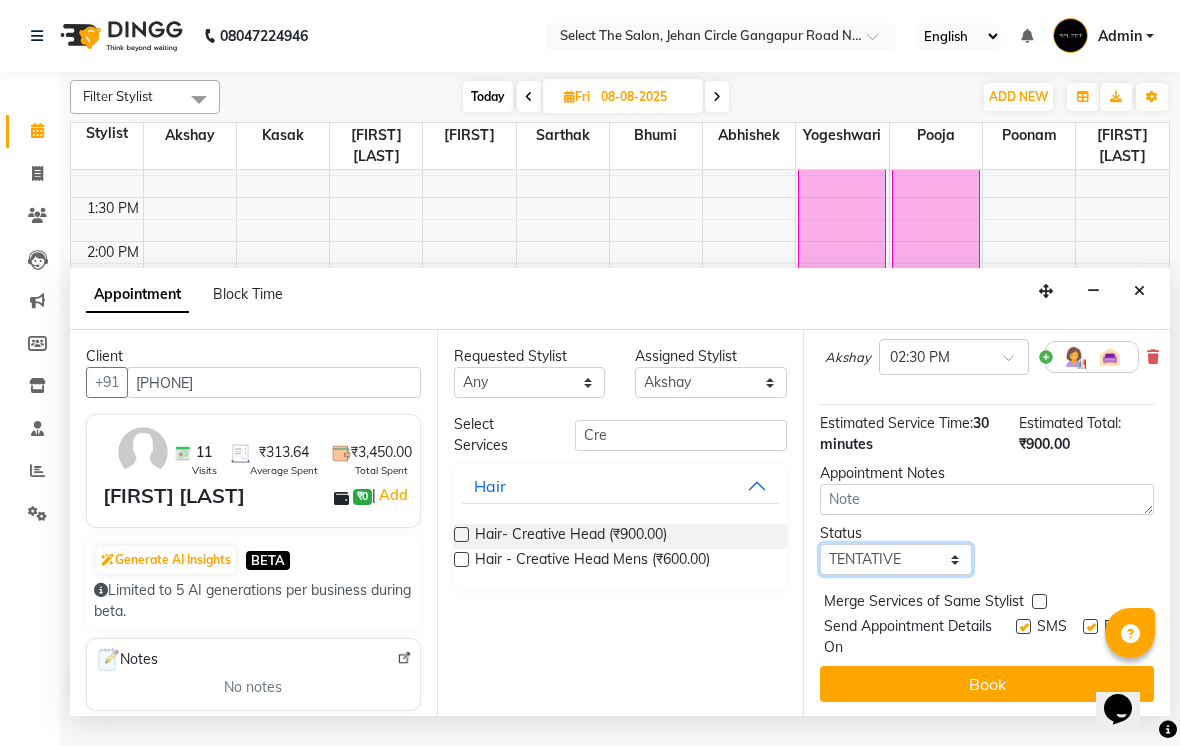 click on "Select TENTATIVE CONFIRM UPCOMING" at bounding box center [896, 559] 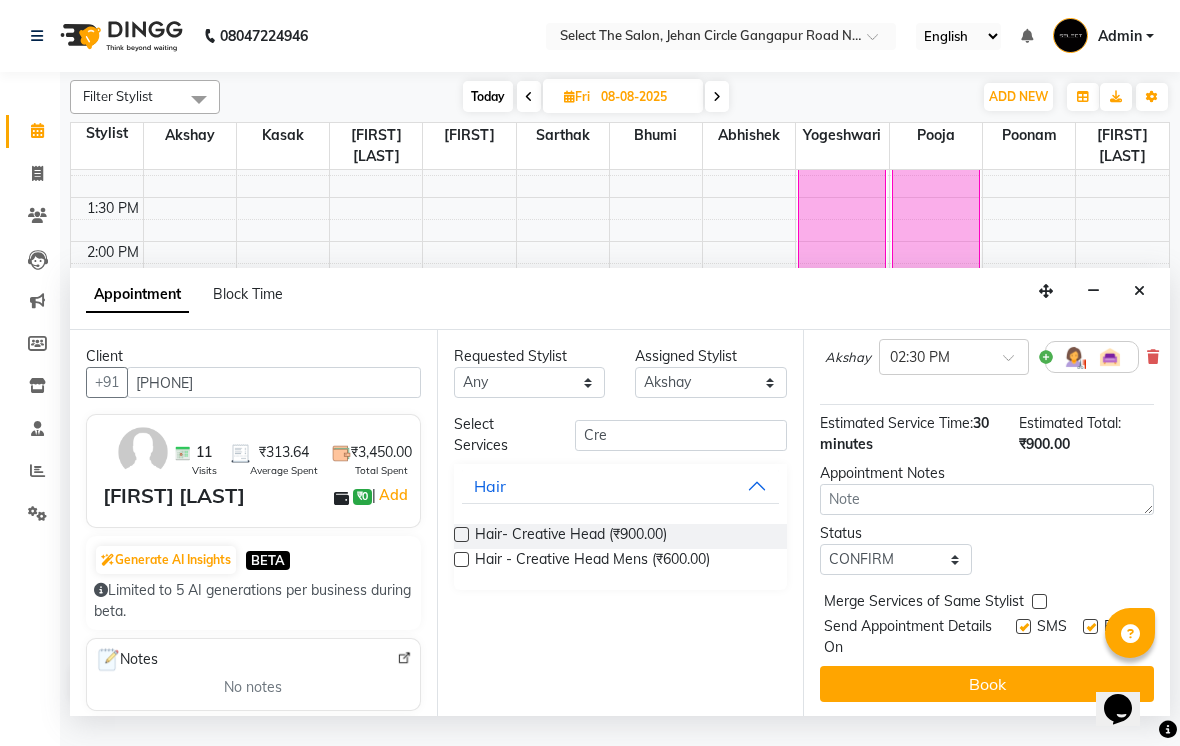 click on "Book" at bounding box center (987, 684) 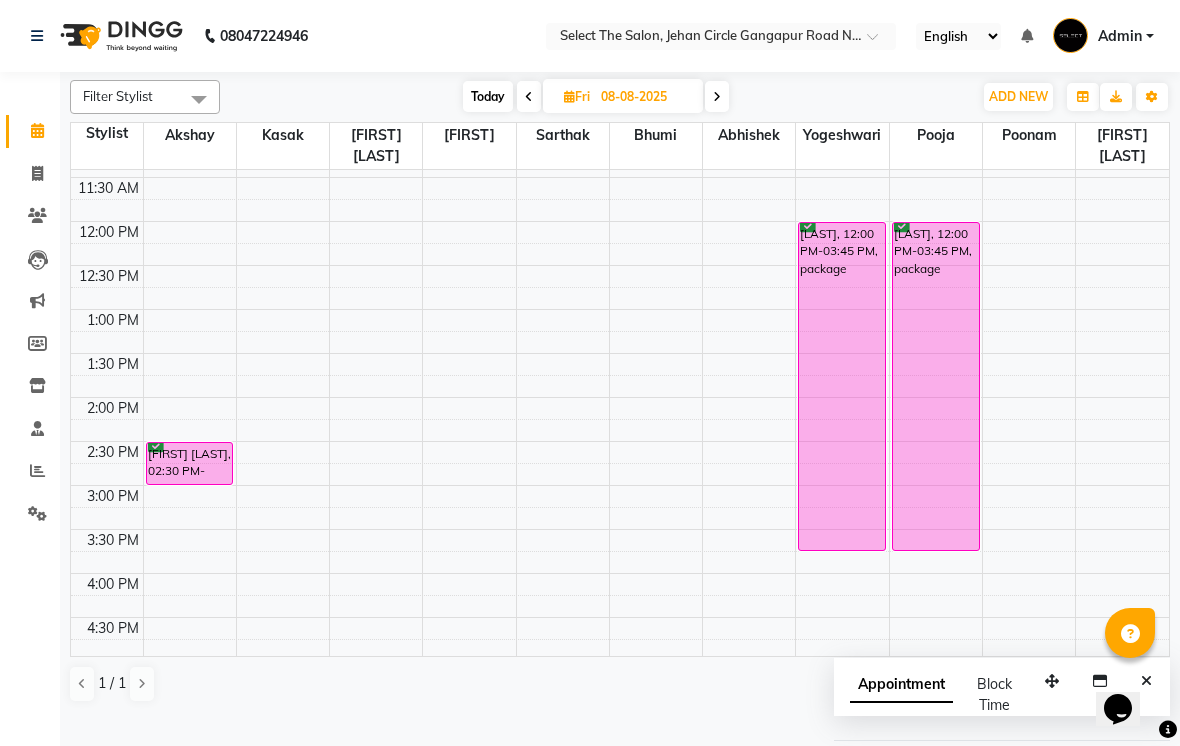 scroll, scrollTop: 297, scrollLeft: 0, axis: vertical 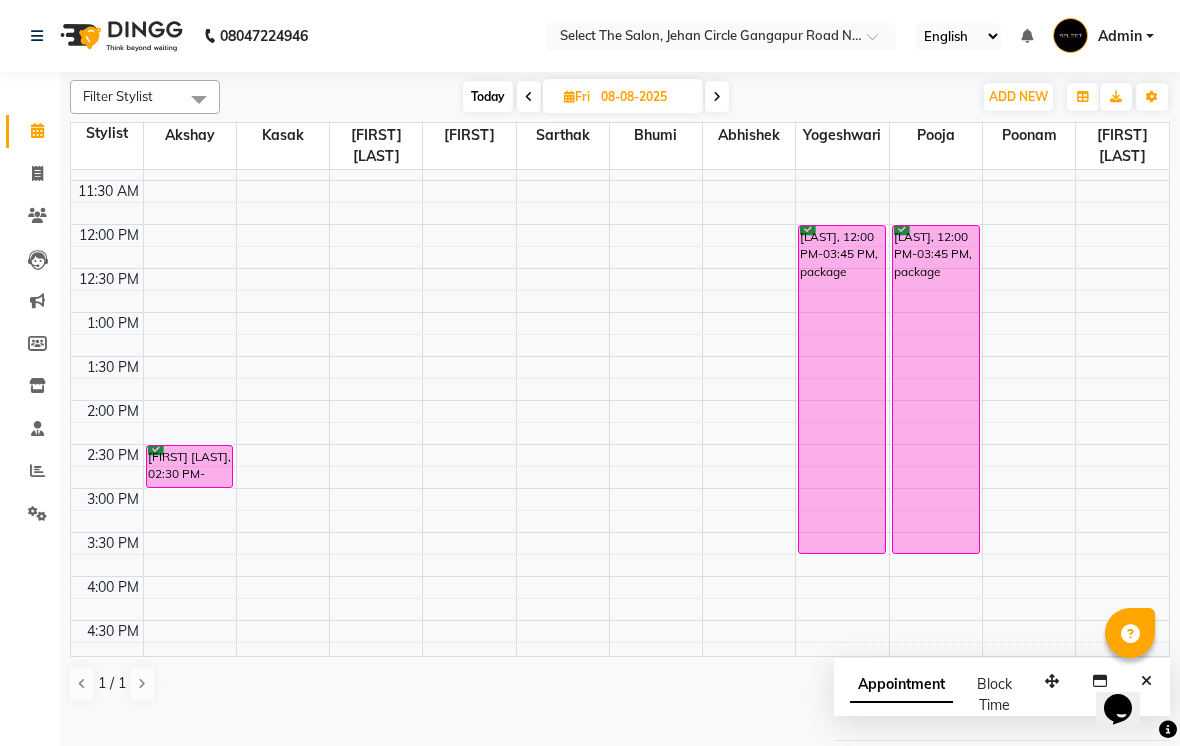 click on "Today" at bounding box center [488, 96] 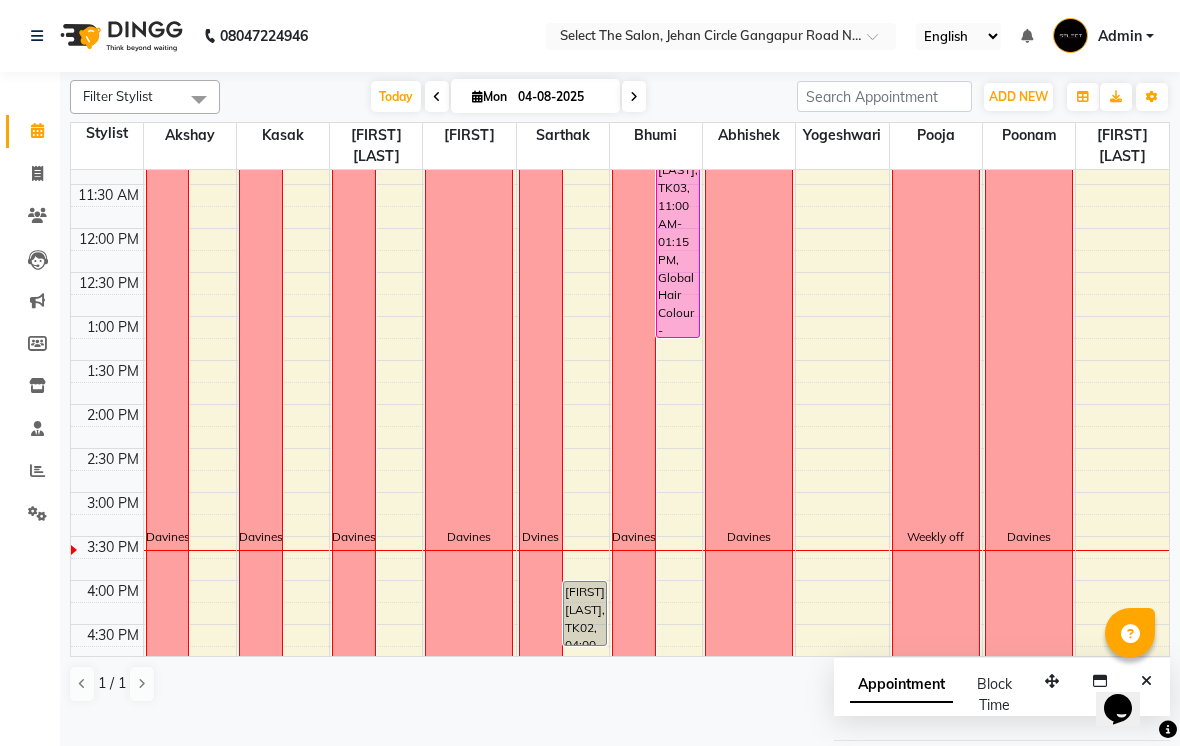 scroll, scrollTop: 285, scrollLeft: 0, axis: vertical 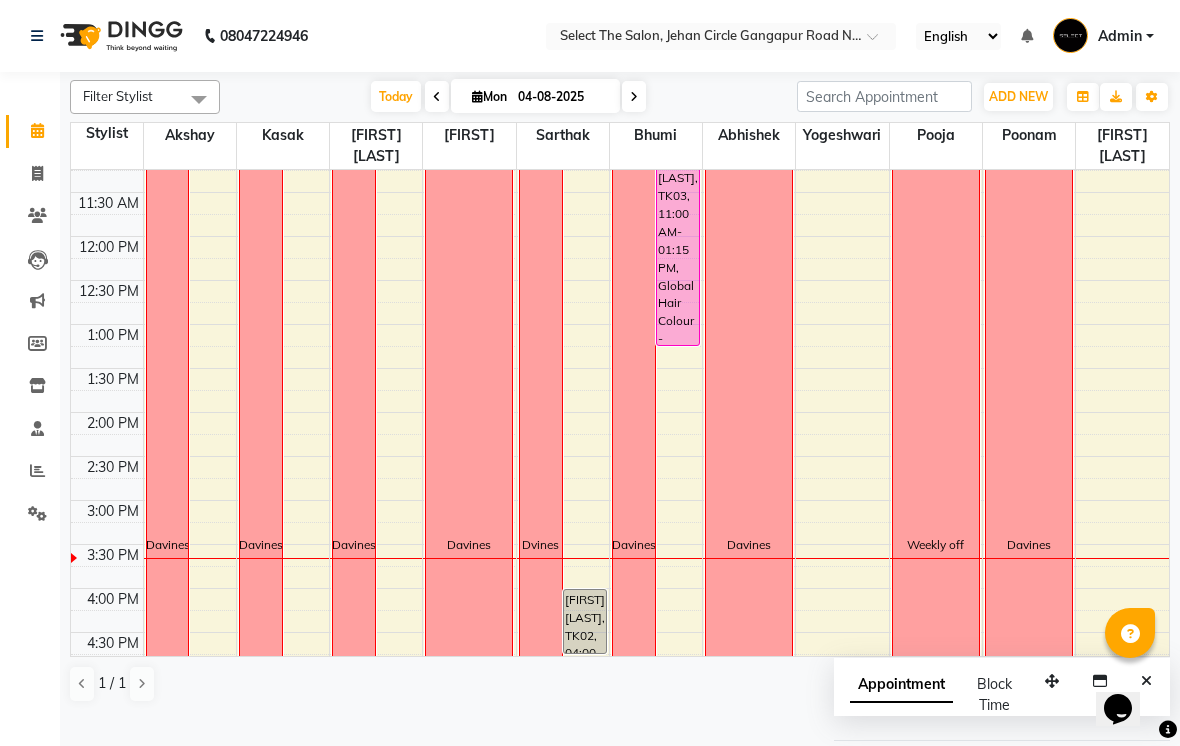 click at bounding box center [634, 96] 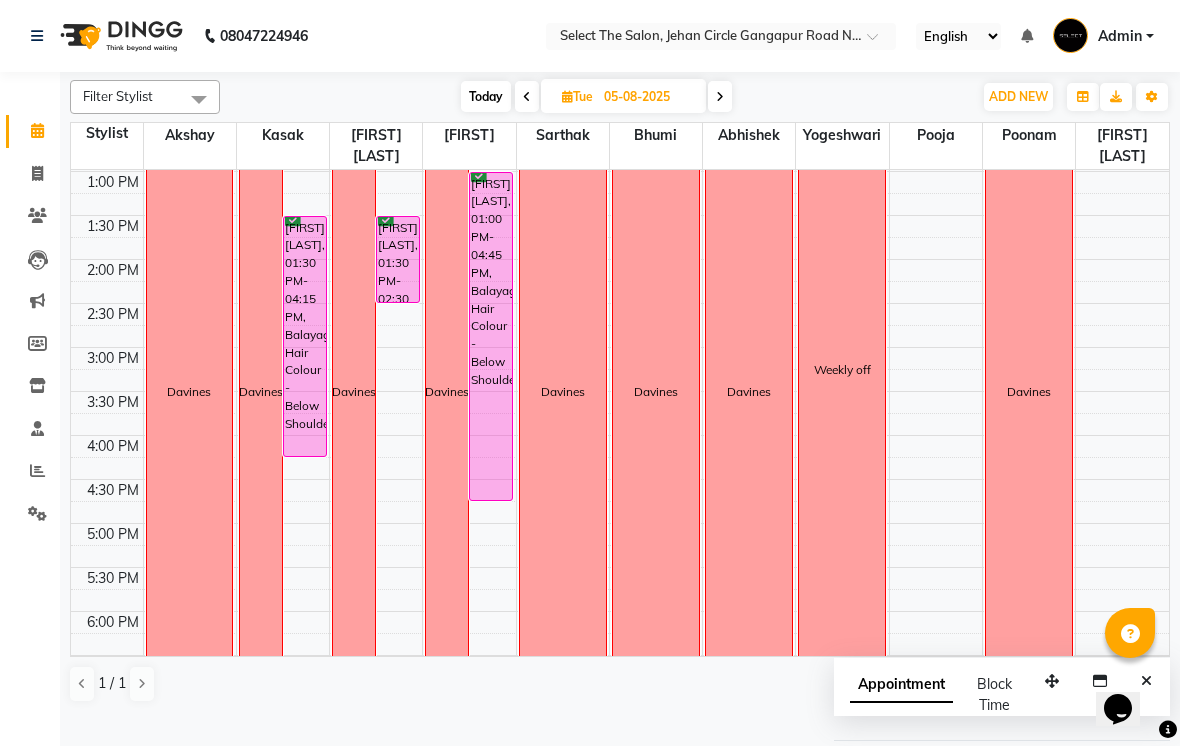 scroll, scrollTop: 440, scrollLeft: 0, axis: vertical 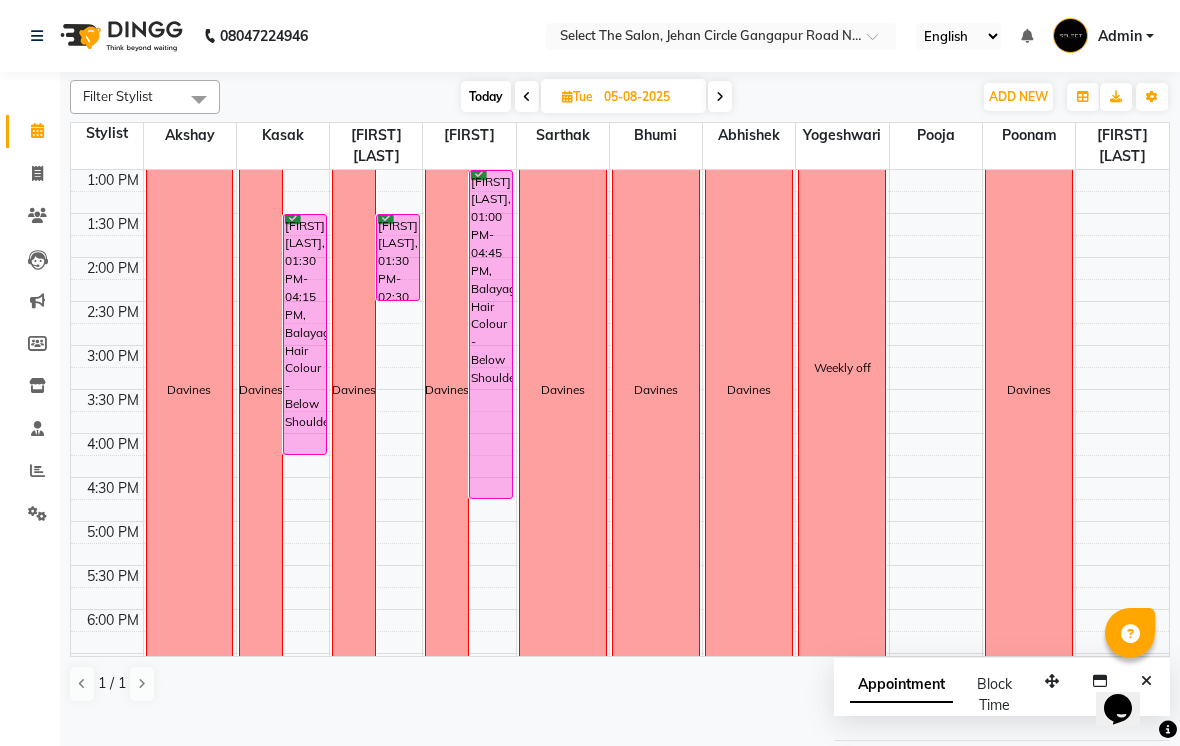 click on "Today" at bounding box center (486, 96) 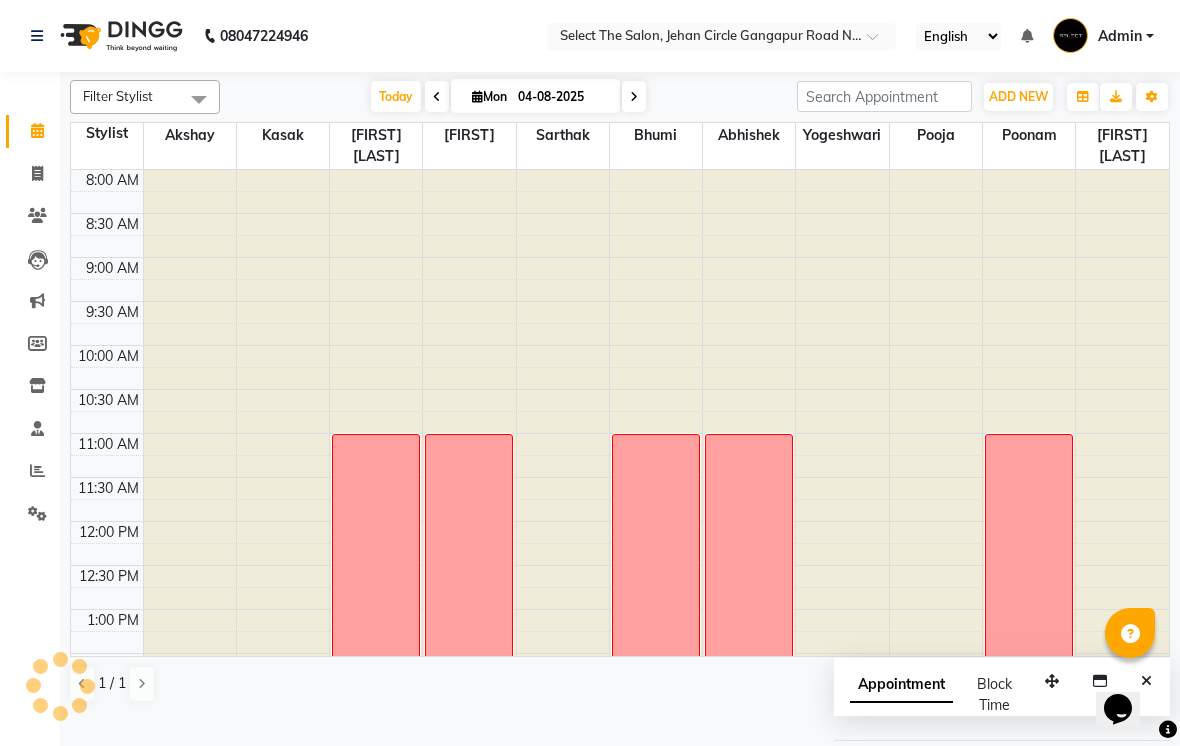 scroll, scrollTop: 617, scrollLeft: 0, axis: vertical 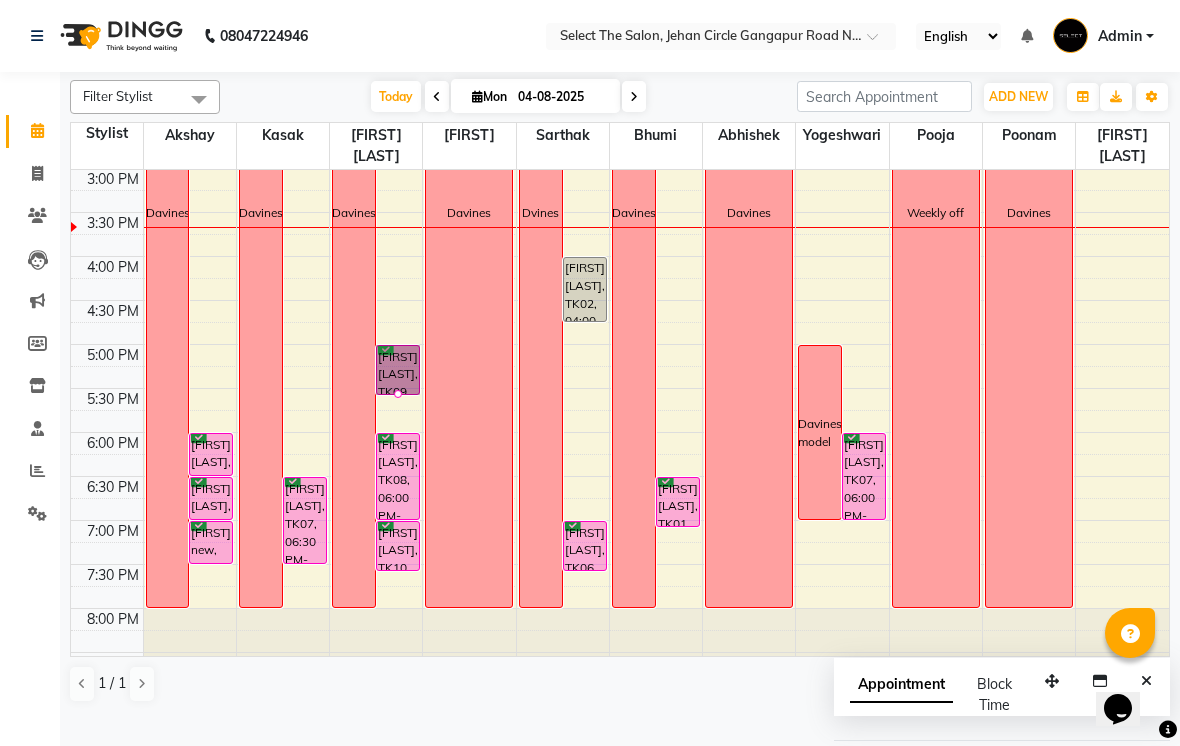 click at bounding box center (398, 394) 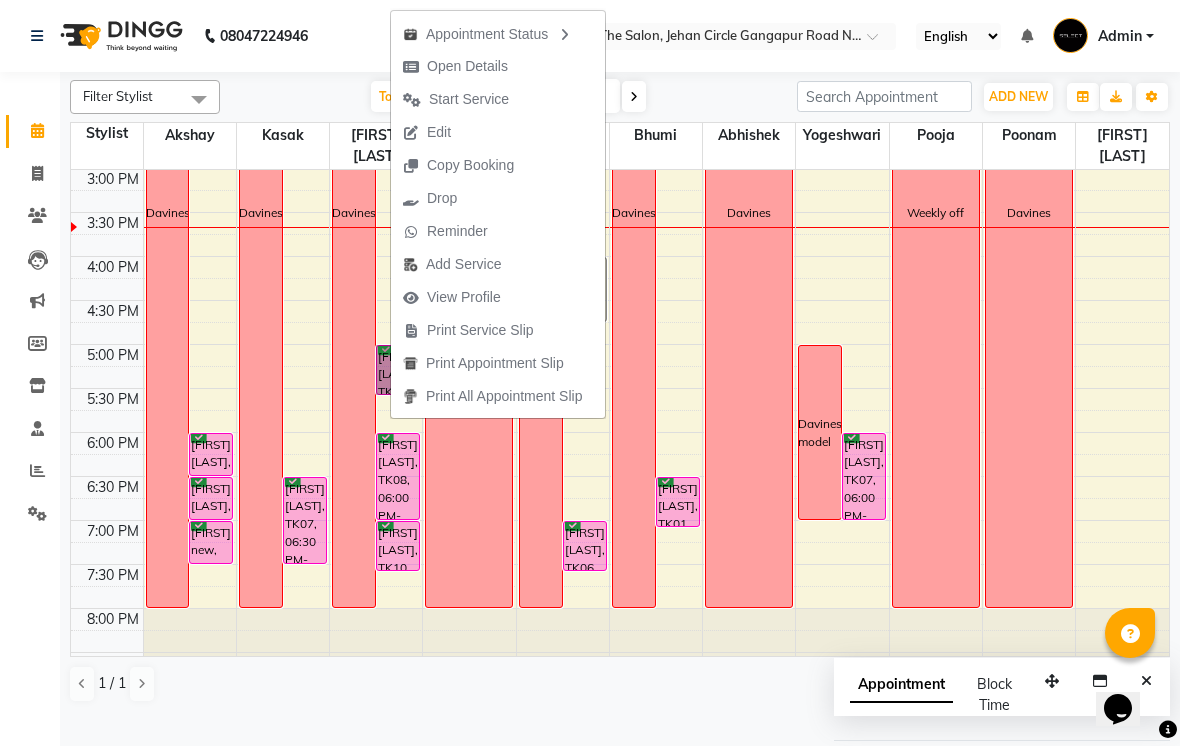 click on "Open Details" at bounding box center [467, 66] 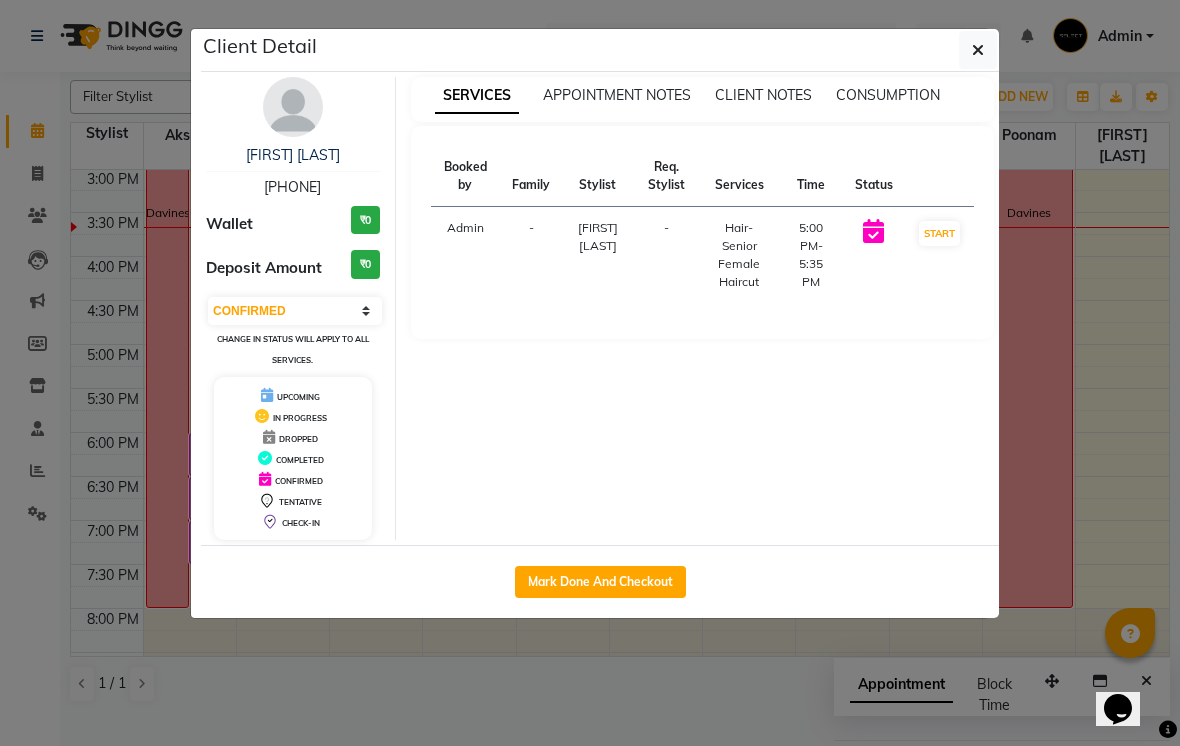 click 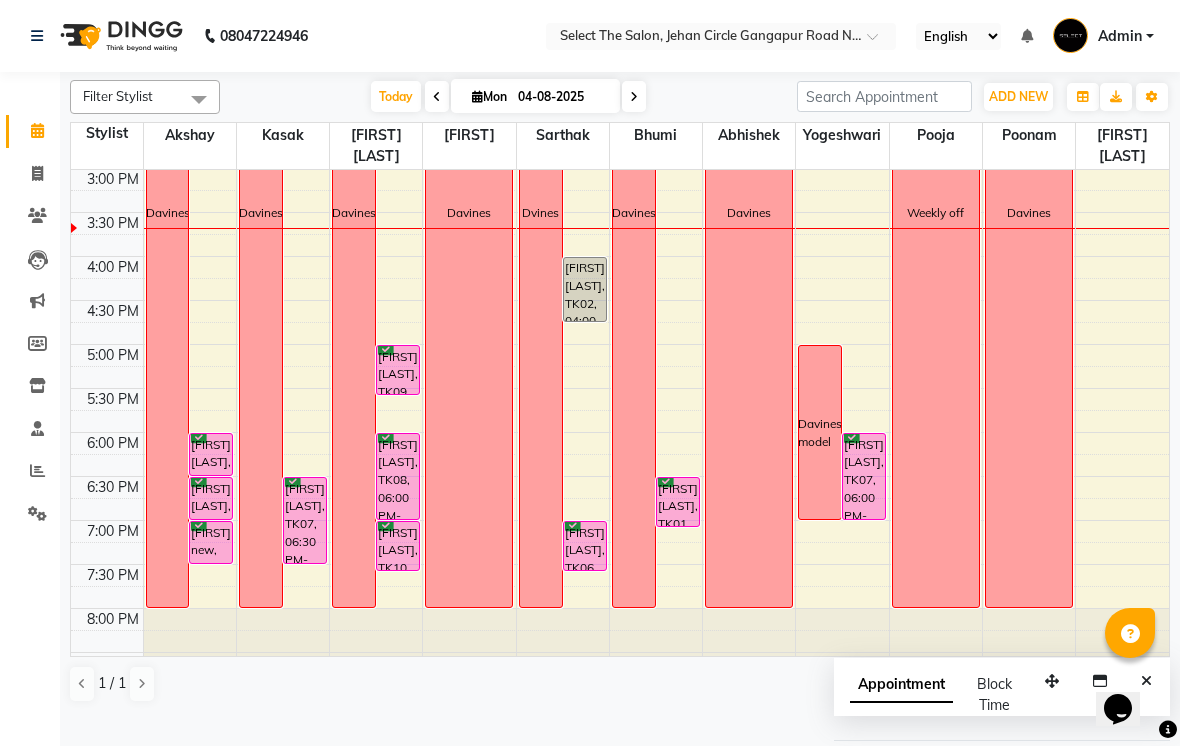 click at bounding box center [634, 96] 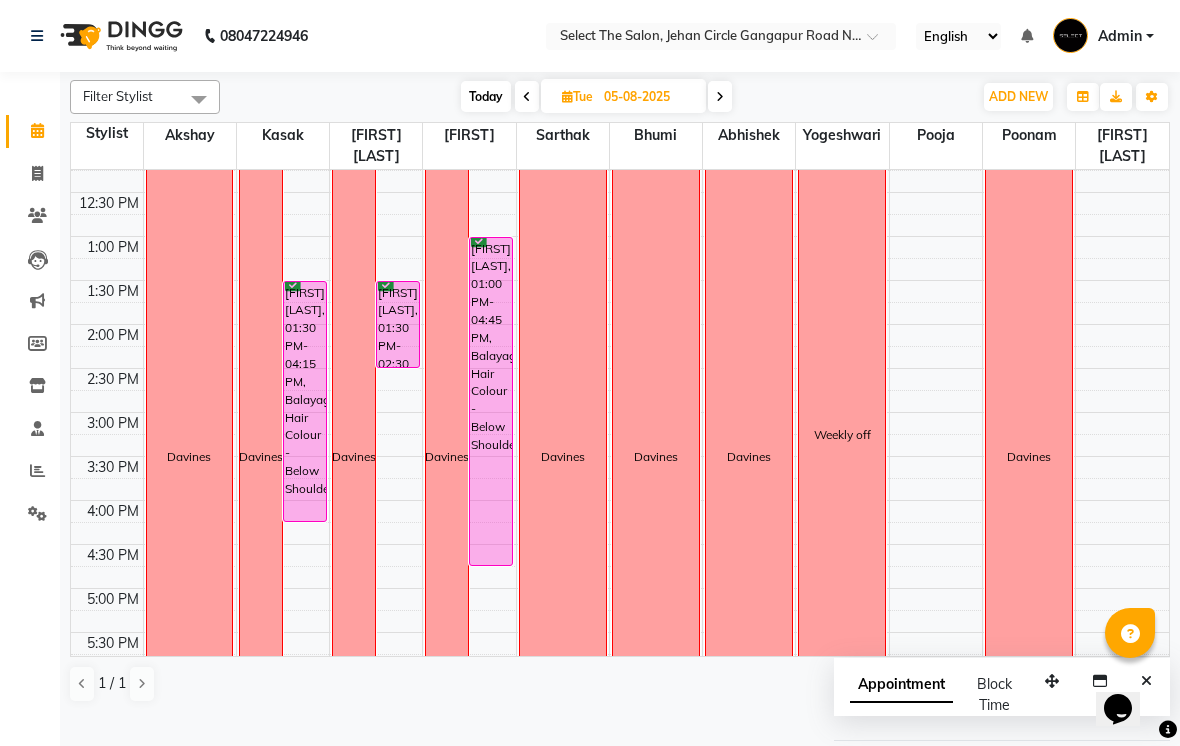 scroll, scrollTop: 368, scrollLeft: 0, axis: vertical 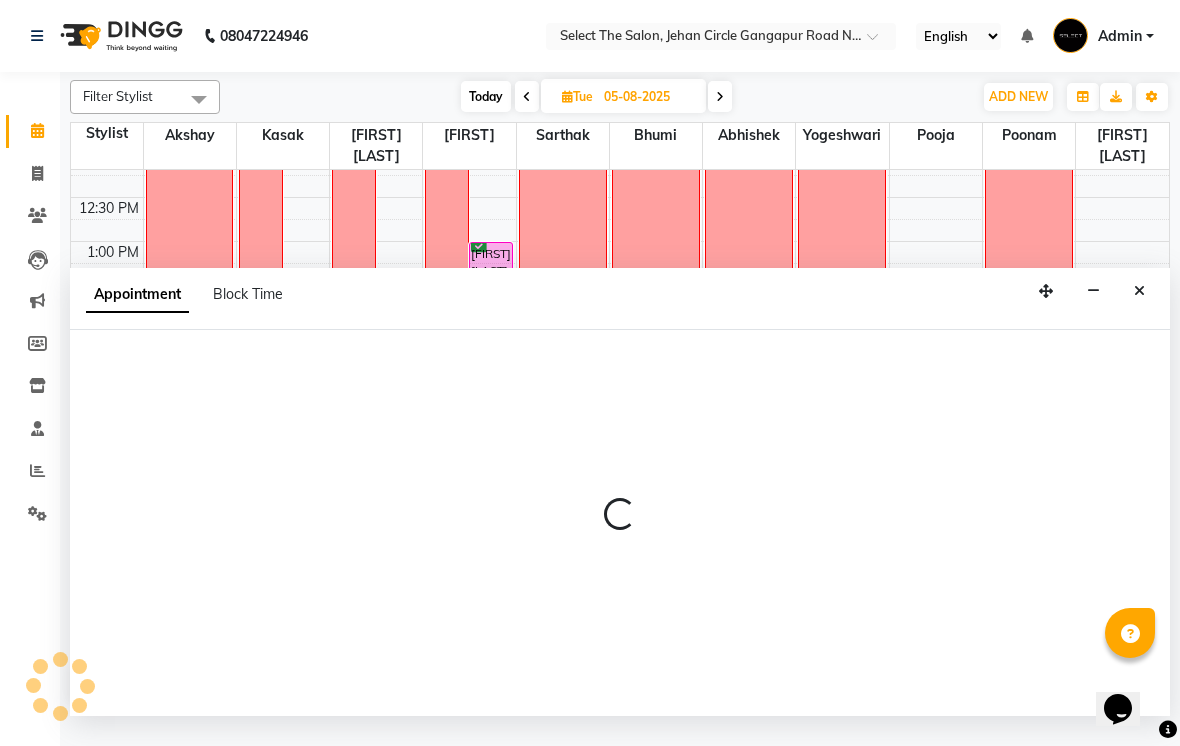 select on "86580" 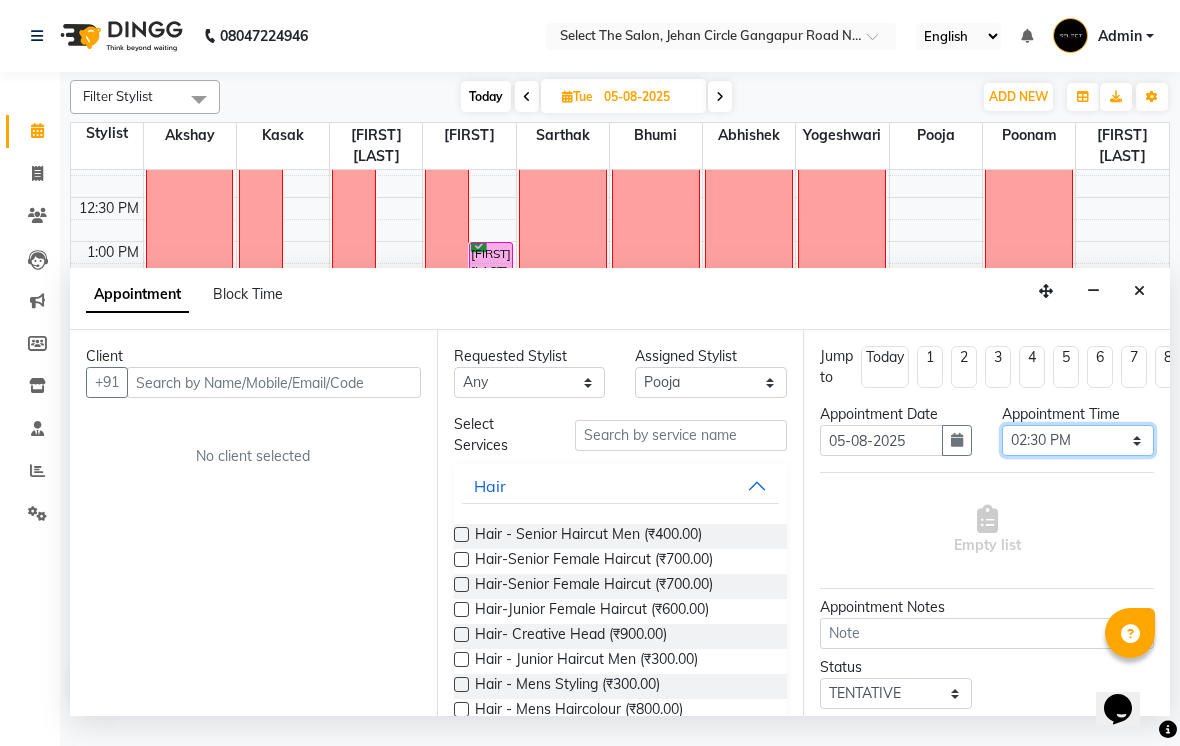 click on "Select 09:00 AM 09:15 AM 09:30 AM 09:45 AM 10:00 AM 10:15 AM 10:30 AM 10:45 AM 11:00 AM 11:15 AM 11:30 AM 11:45 AM 12:00 PM 12:15 PM 12:30 PM 12:45 PM 01:00 PM 01:15 PM 01:30 PM 01:45 PM 02:00 PM 02:15 PM 02:30 PM 02:45 PM 03:00 PM 03:15 PM 03:30 PM 03:45 PM 04:00 PM 04:15 PM 04:30 PM 04:45 PM 05:00 PM 05:15 PM 05:30 PM 05:45 PM 06:00 PM 06:15 PM 06:30 PM 06:45 PM 07:00 PM 07:15 PM 07:30 PM 07:45 PM 08:00 PM" at bounding box center (1078, 440) 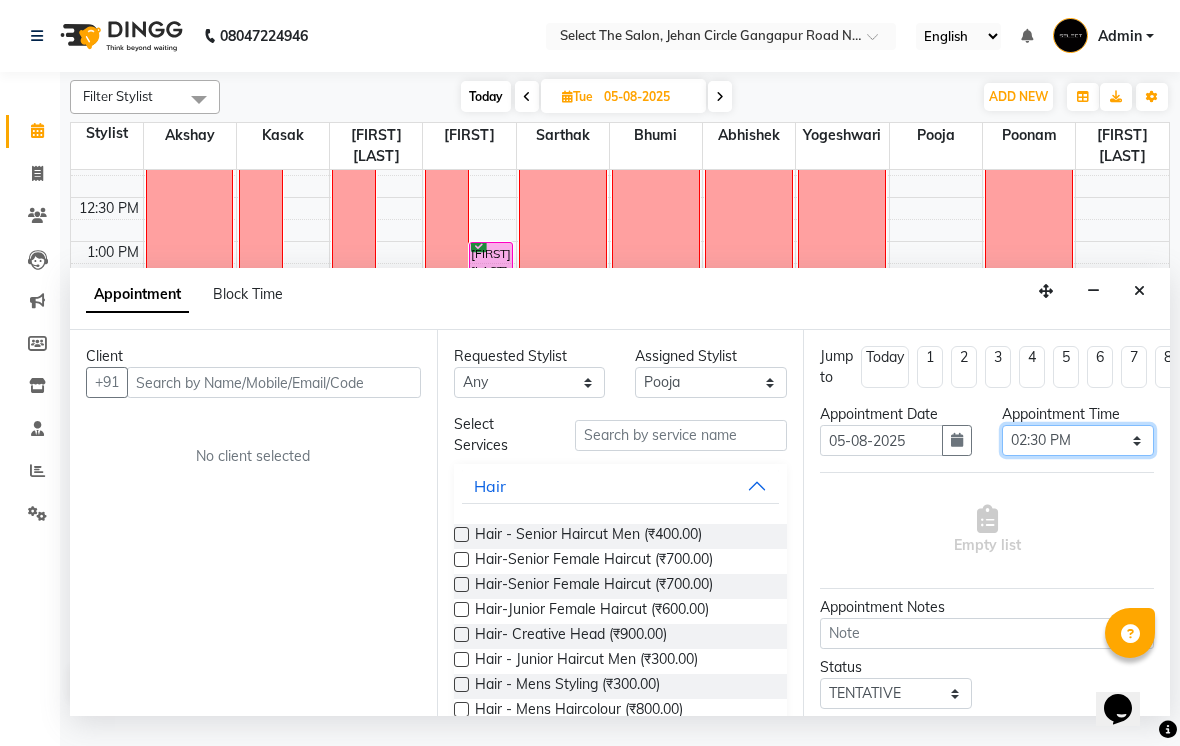 select on "900" 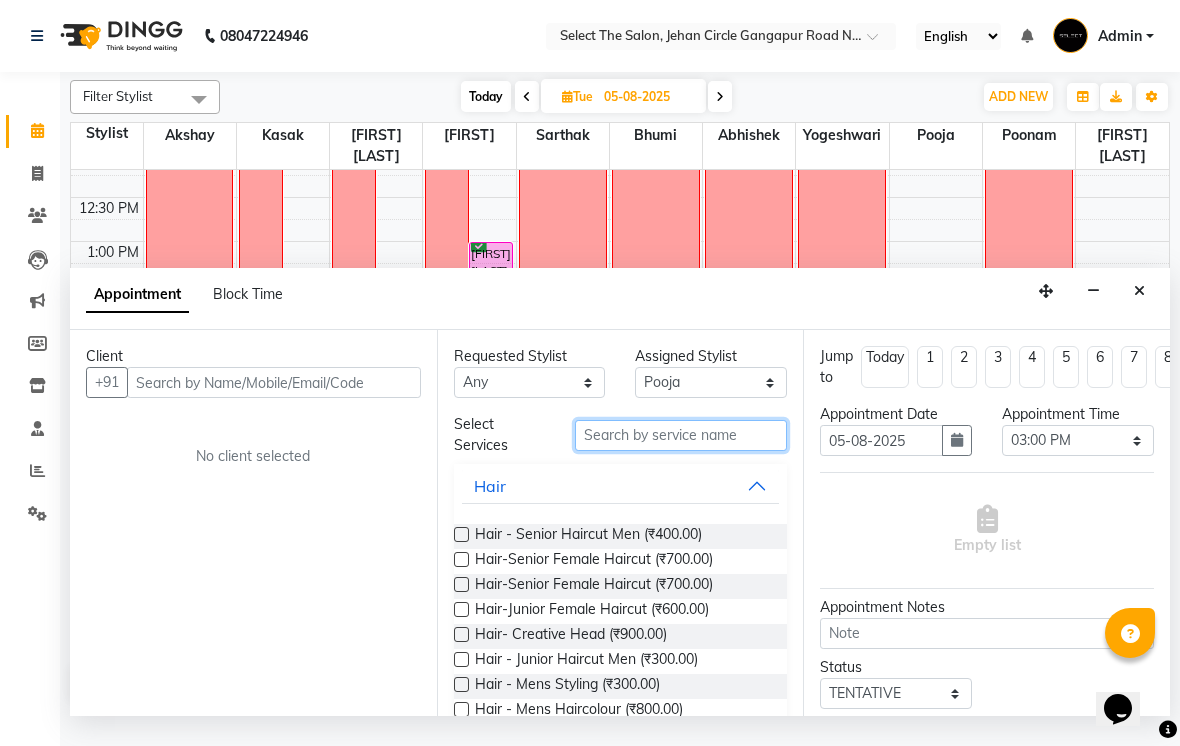 click at bounding box center (681, 435) 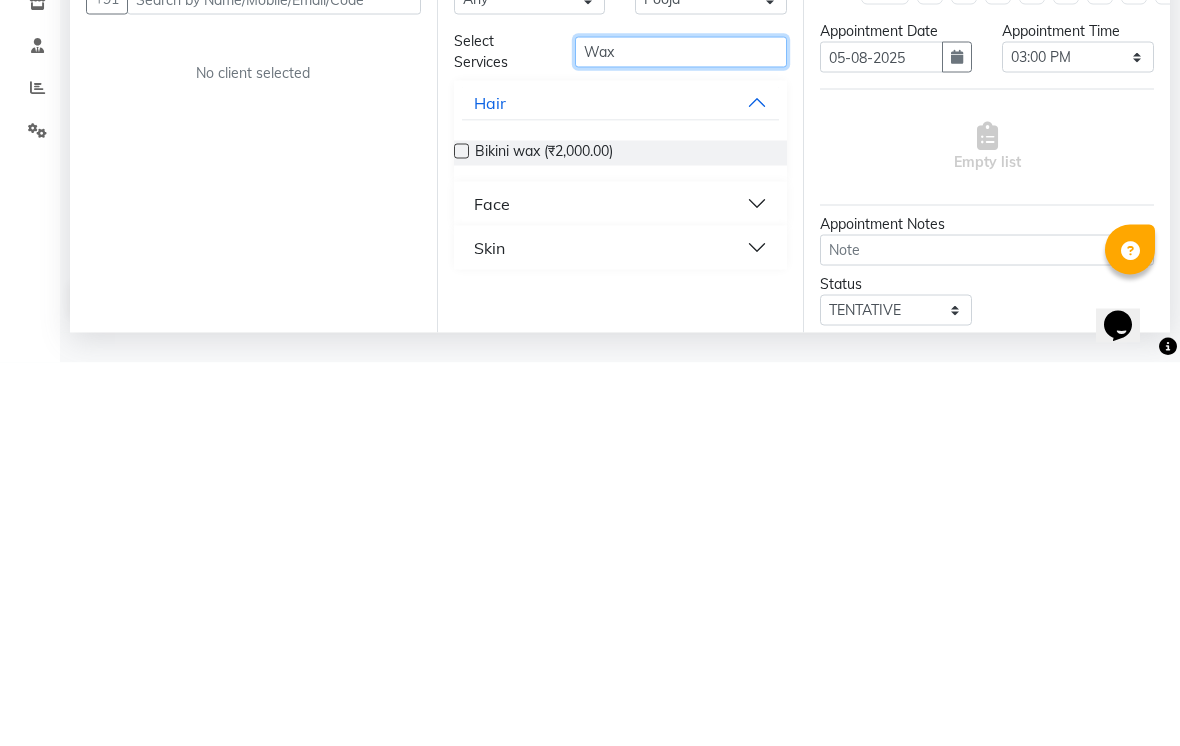 type on "Wax" 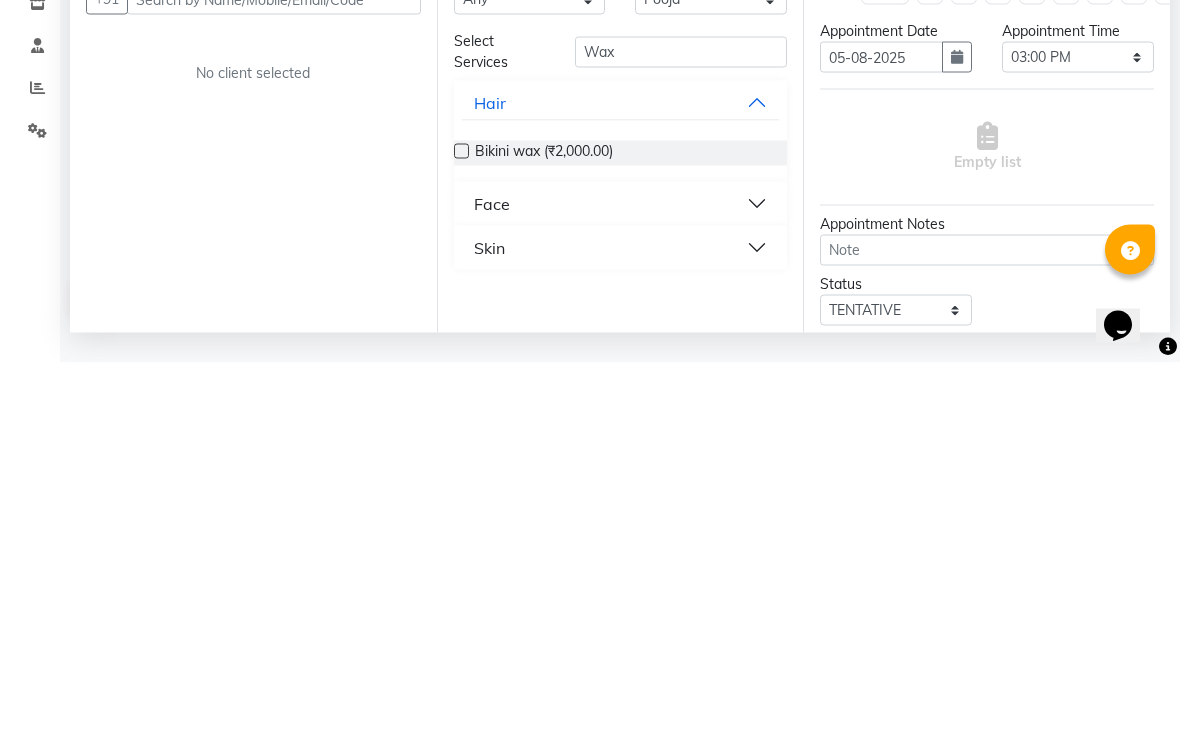 click on "Skin" at bounding box center (621, 631) 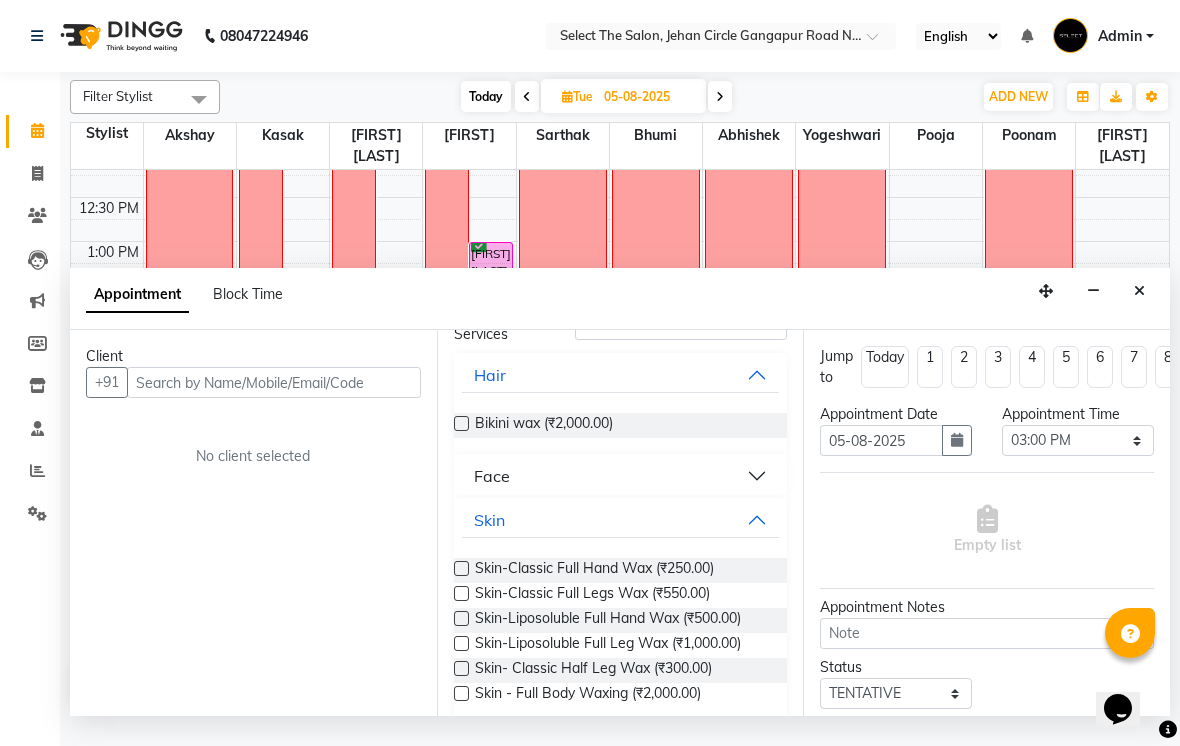 scroll, scrollTop: 112, scrollLeft: 0, axis: vertical 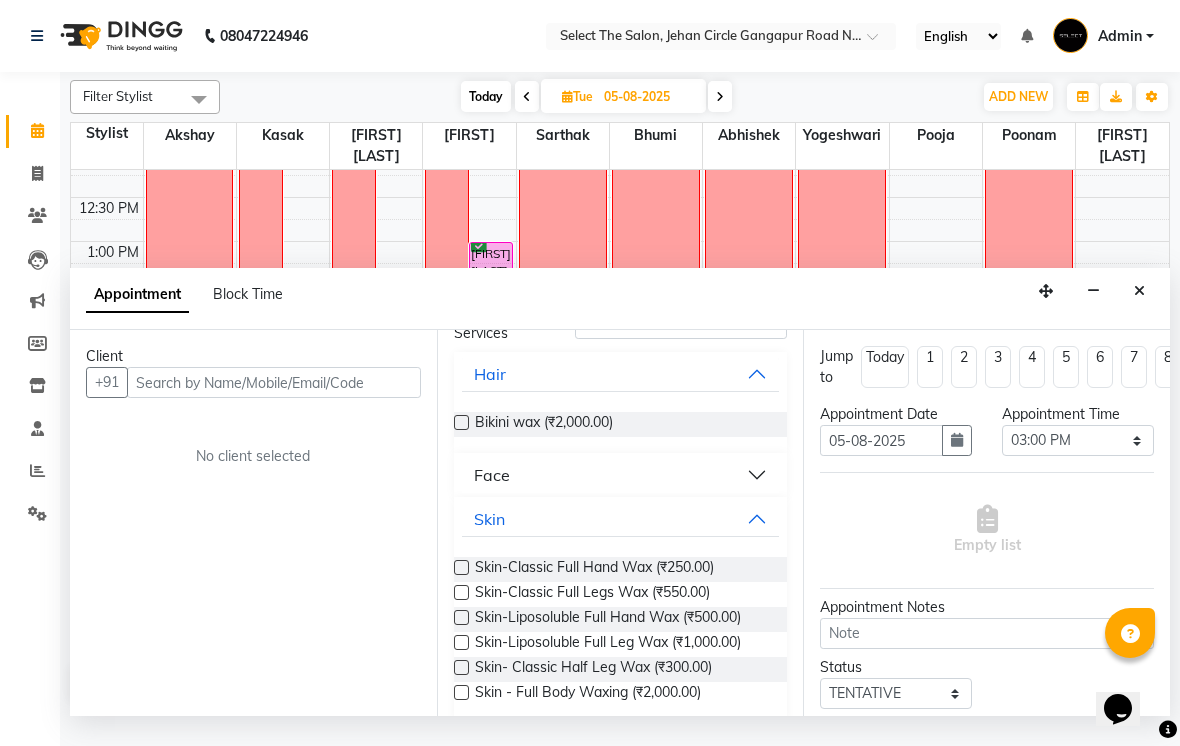 click at bounding box center [461, 617] 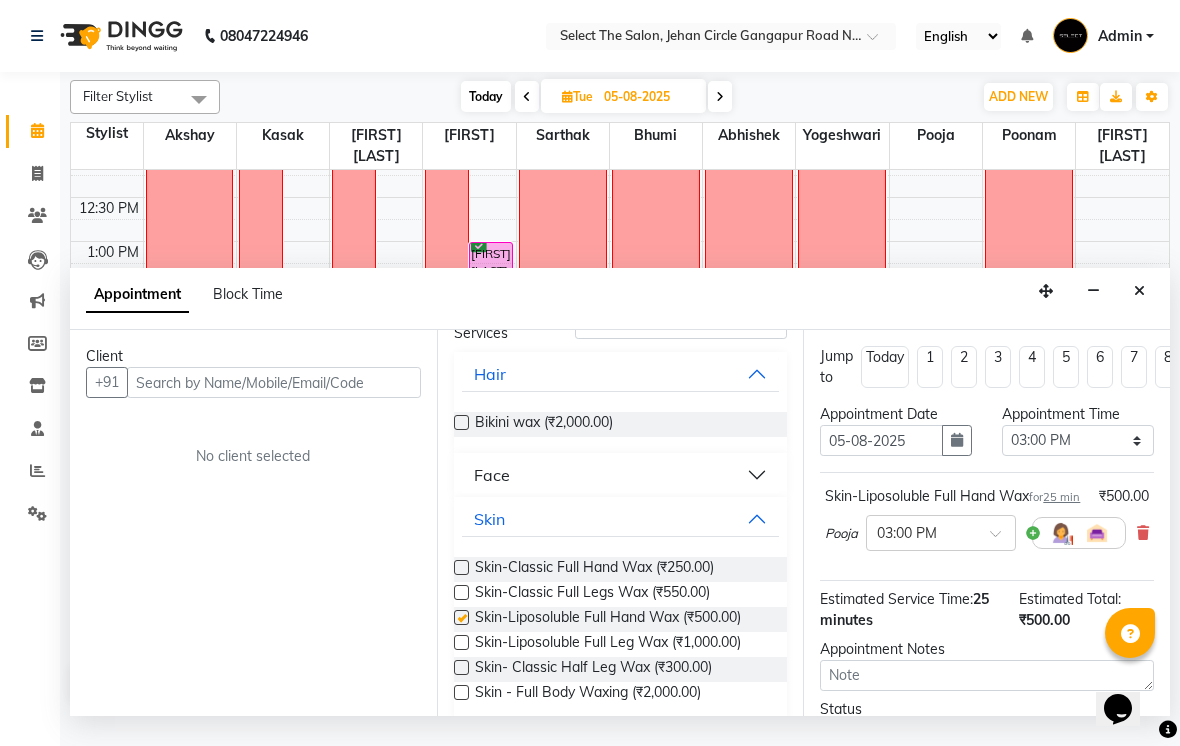 checkbox on "false" 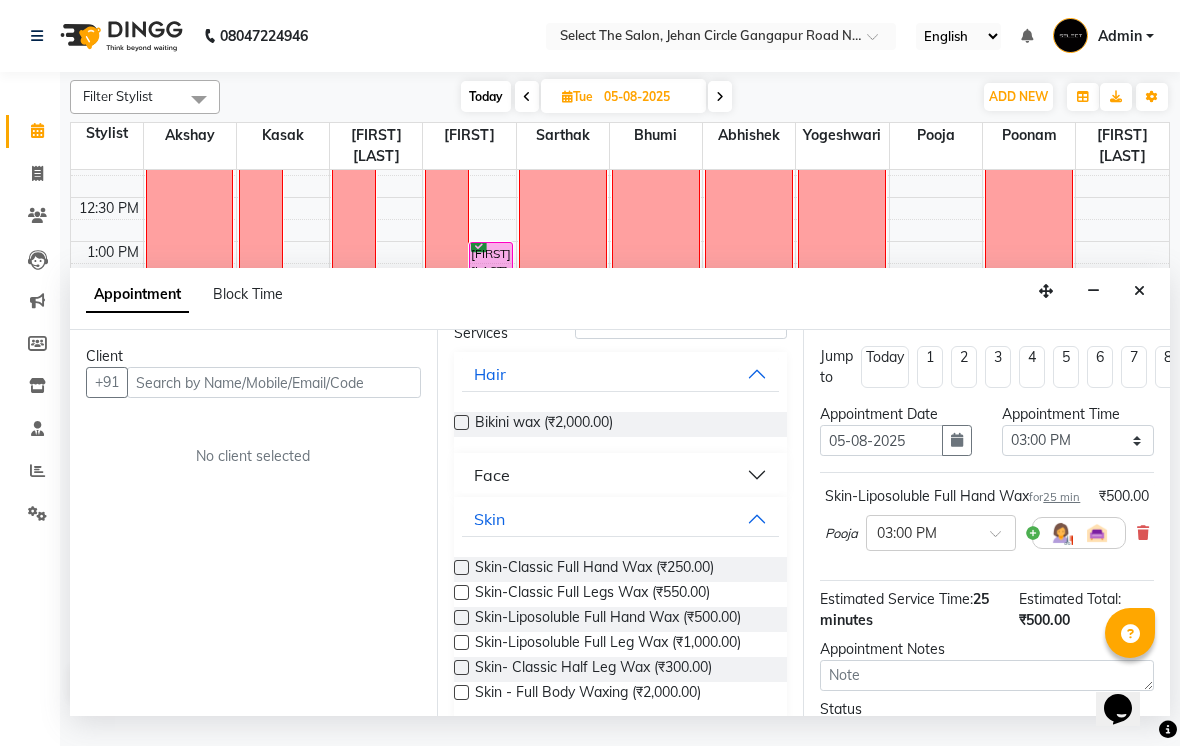 click at bounding box center [461, 642] 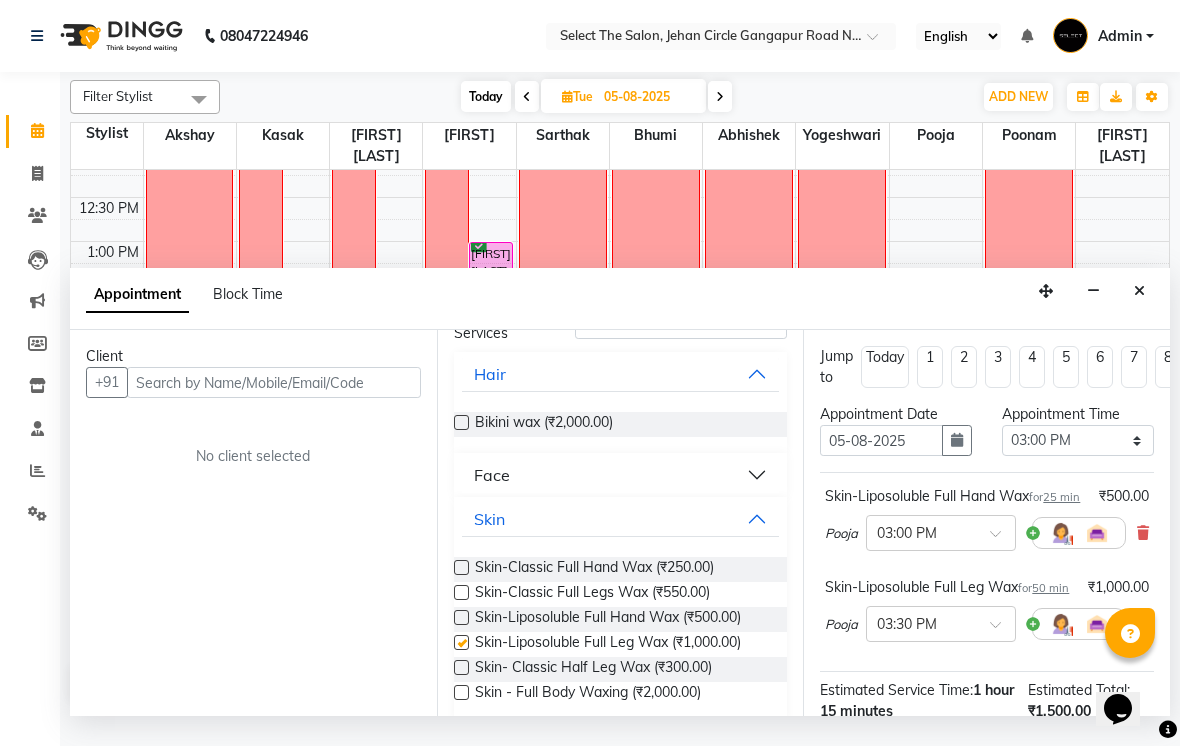 checkbox on "false" 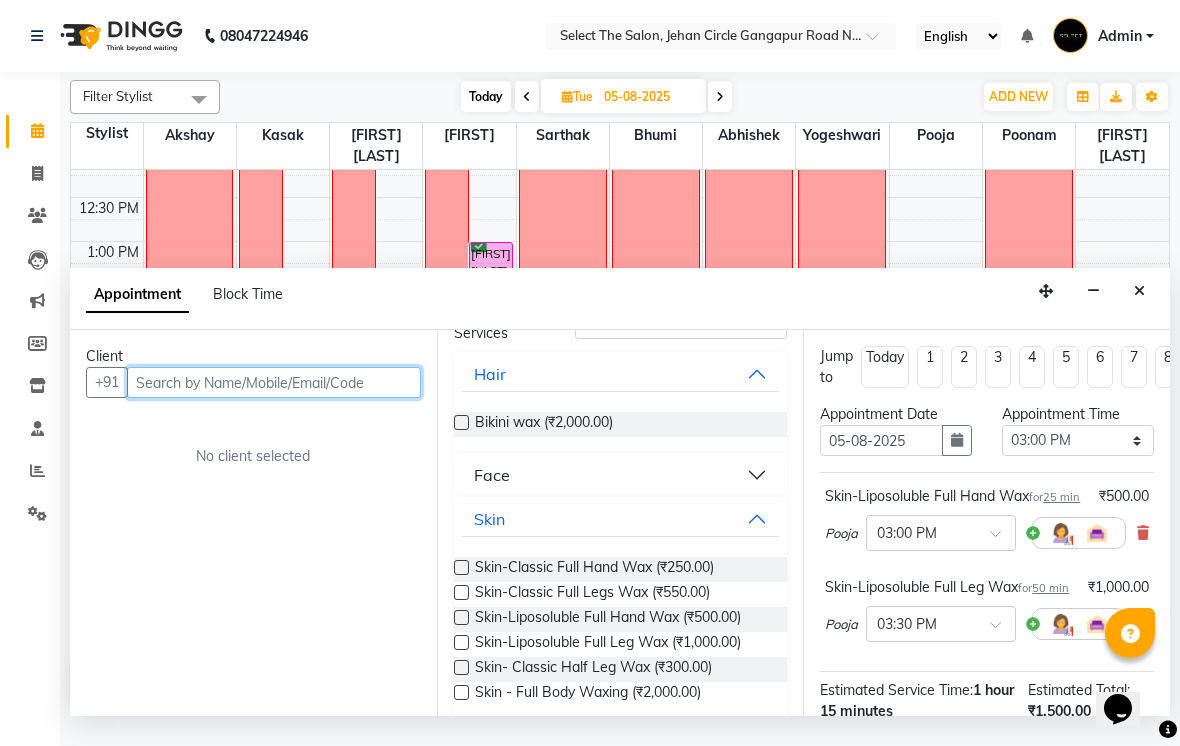 click at bounding box center (274, 382) 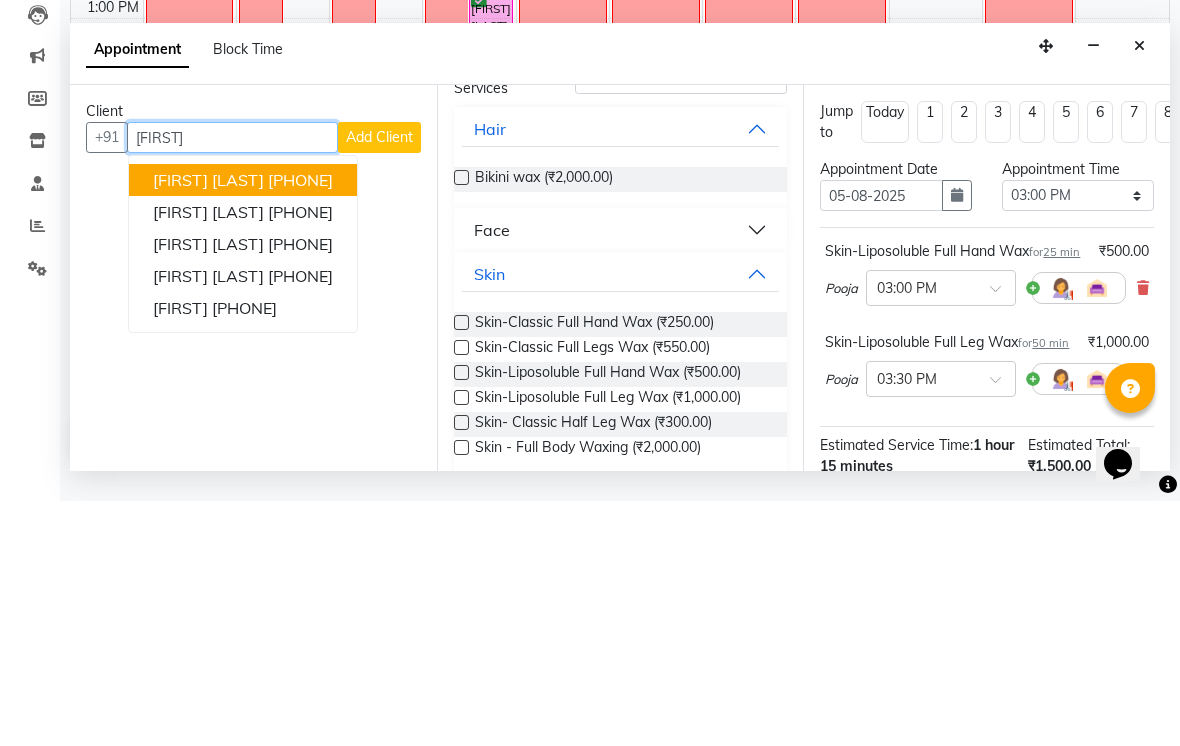 click on "[PHONE]" at bounding box center [300, 489] 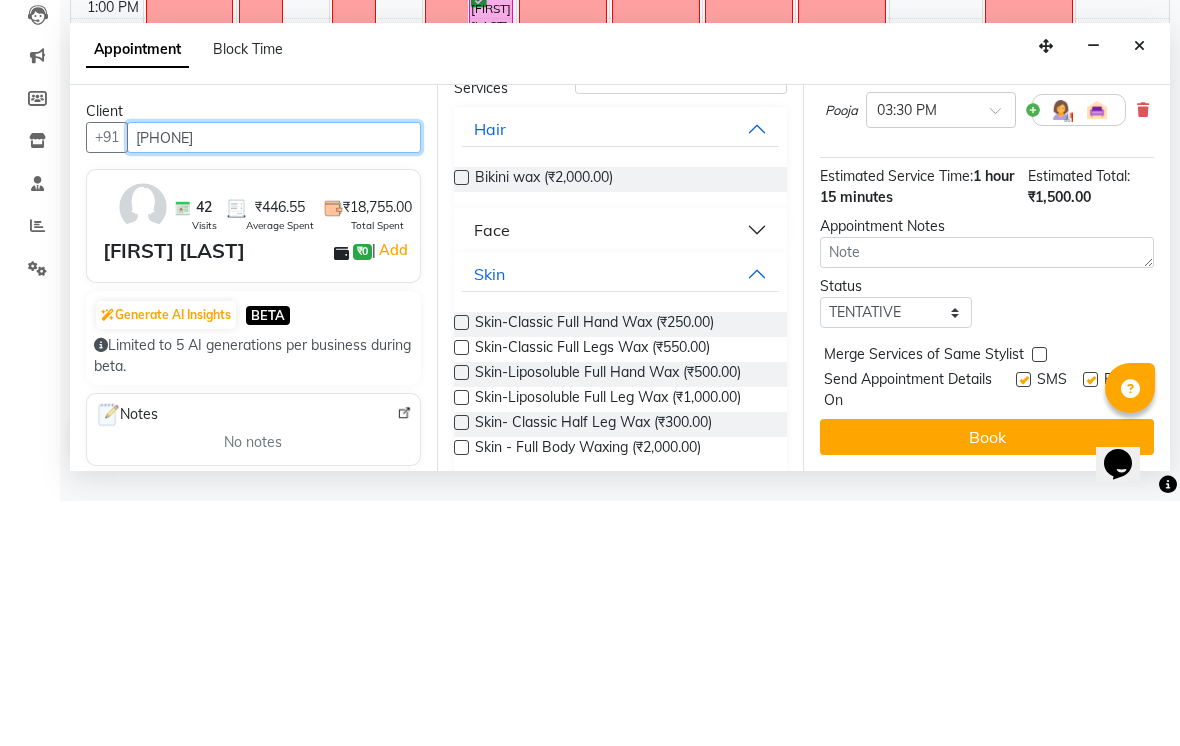 scroll, scrollTop: 309, scrollLeft: 0, axis: vertical 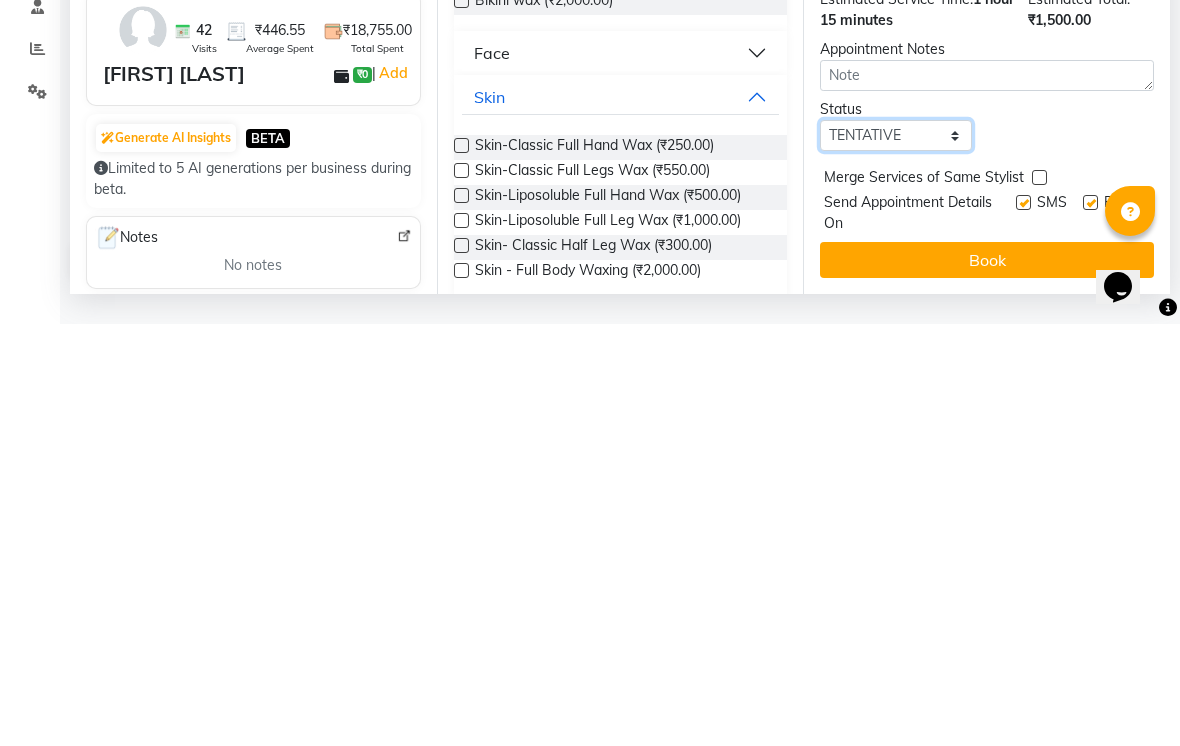 click on "Select TENTATIVE CONFIRM UPCOMING" at bounding box center [896, 557] 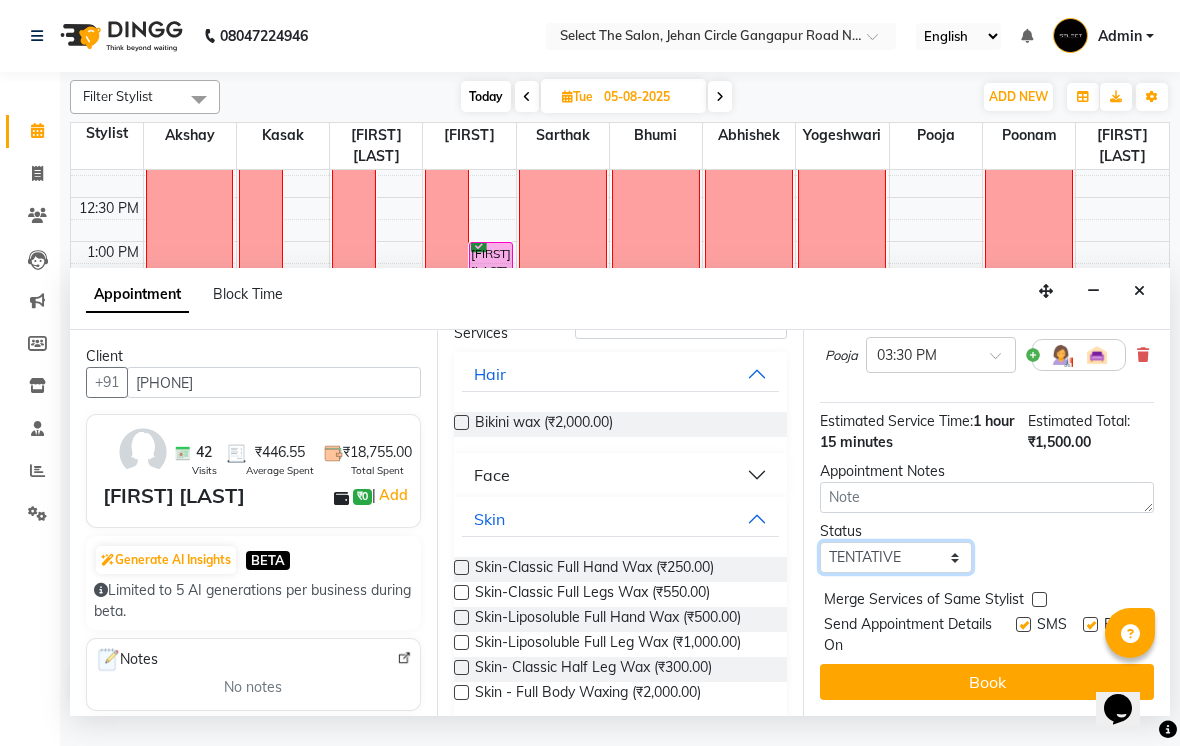 select on "confirm booking" 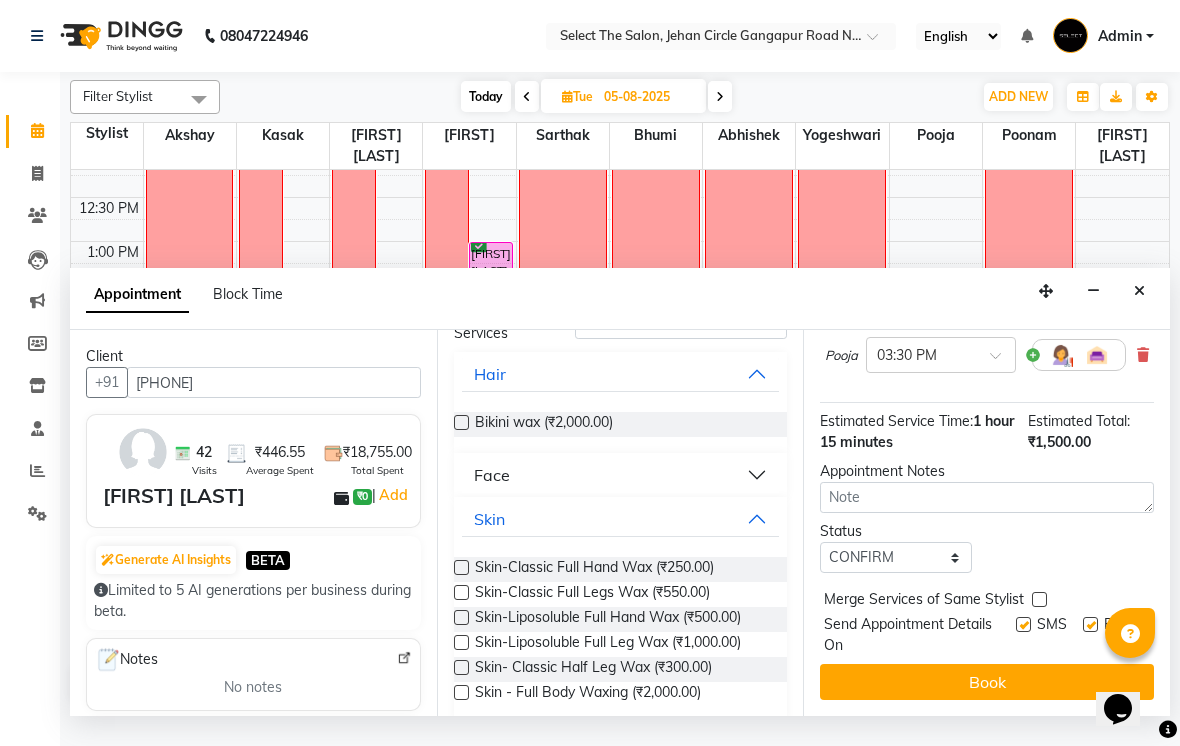 click on "Book" at bounding box center [987, 682] 